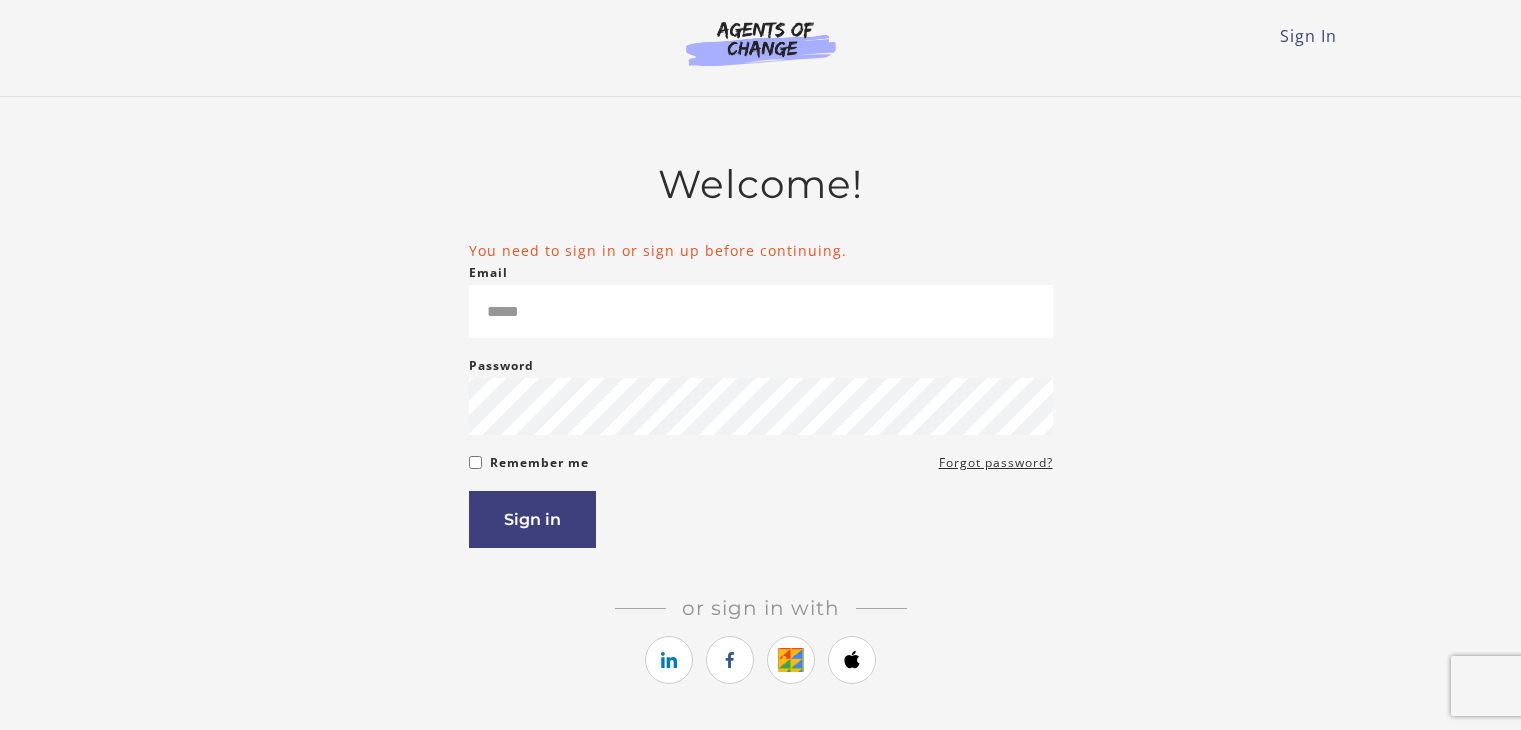 scroll, scrollTop: 0, scrollLeft: 0, axis: both 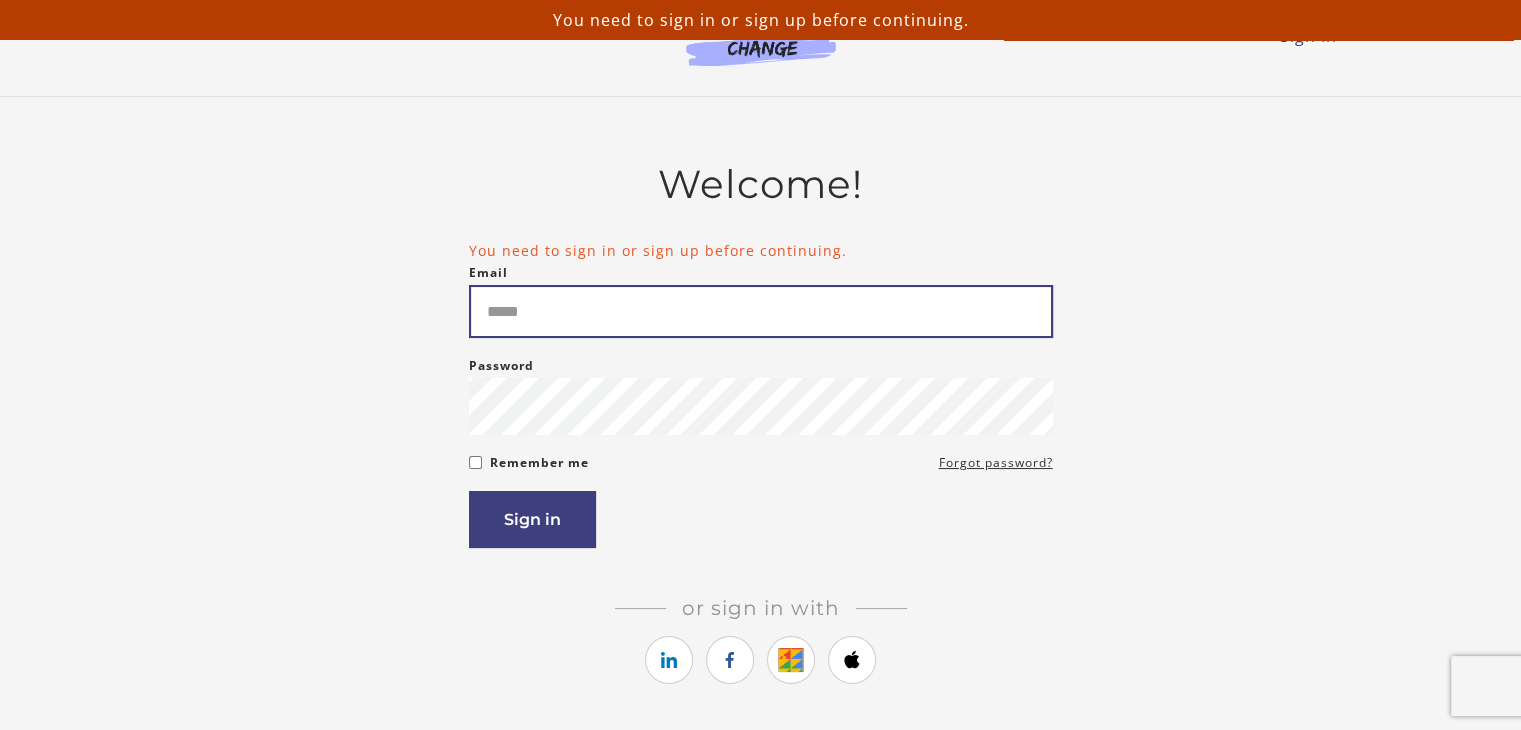 click on "Email" at bounding box center [761, 311] 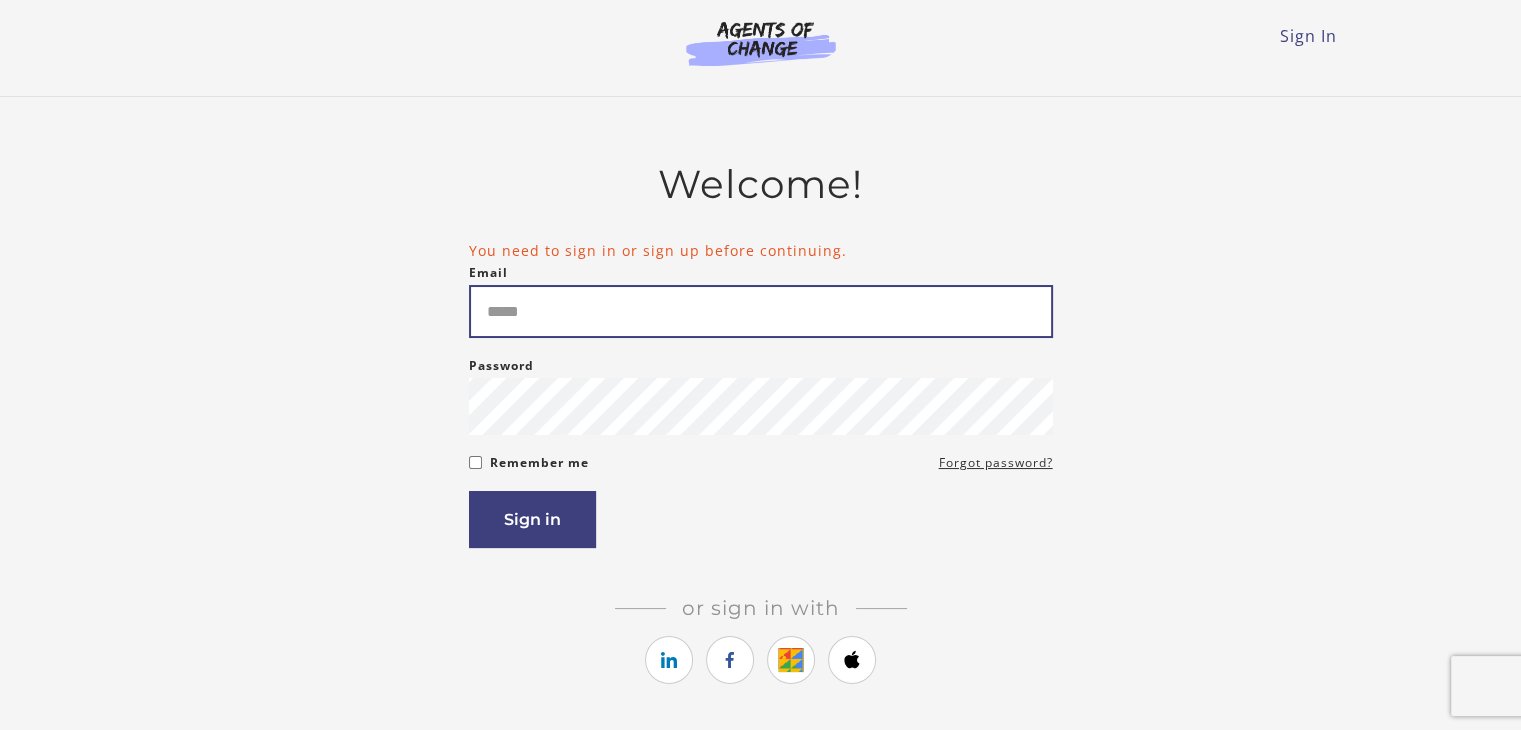 type on "**********" 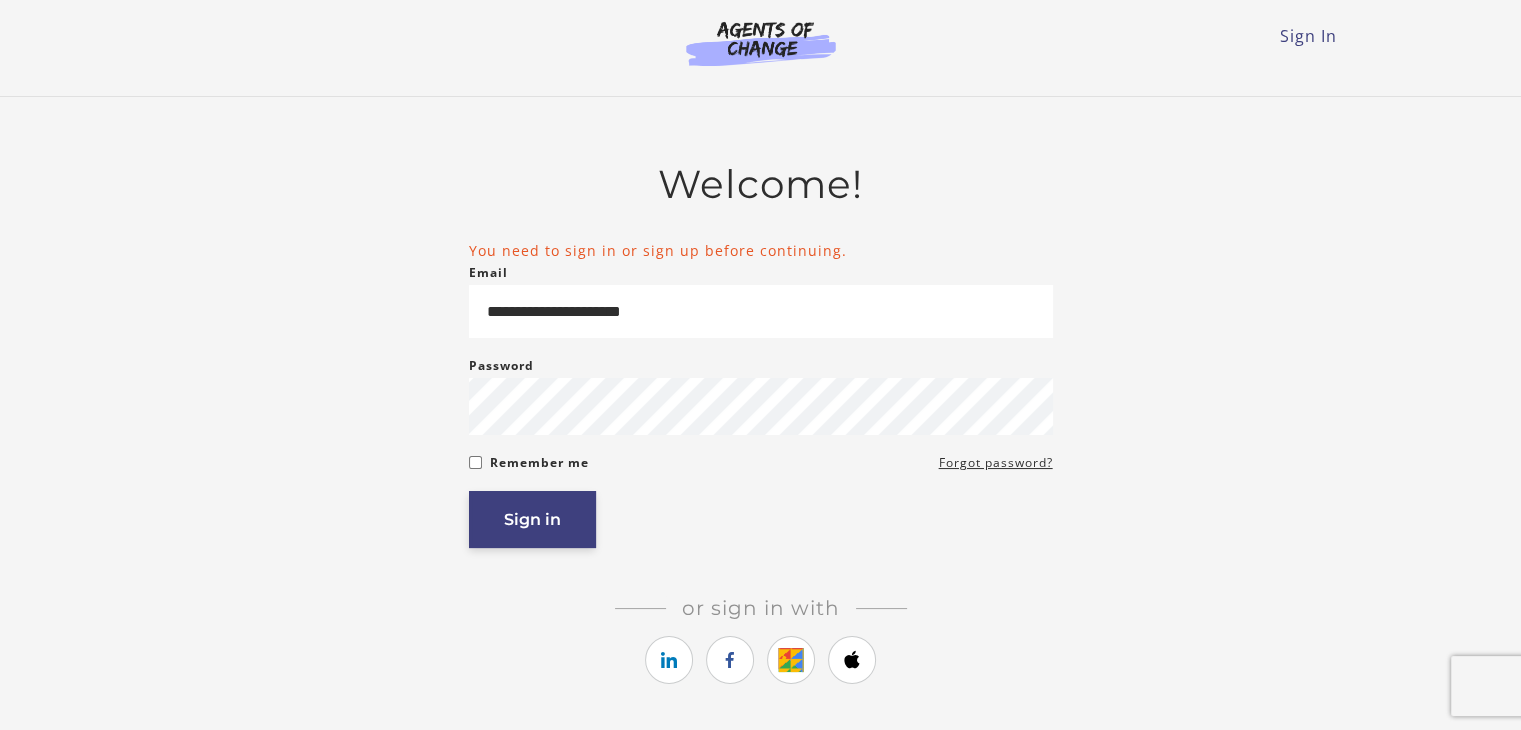 click on "Sign in" at bounding box center [532, 519] 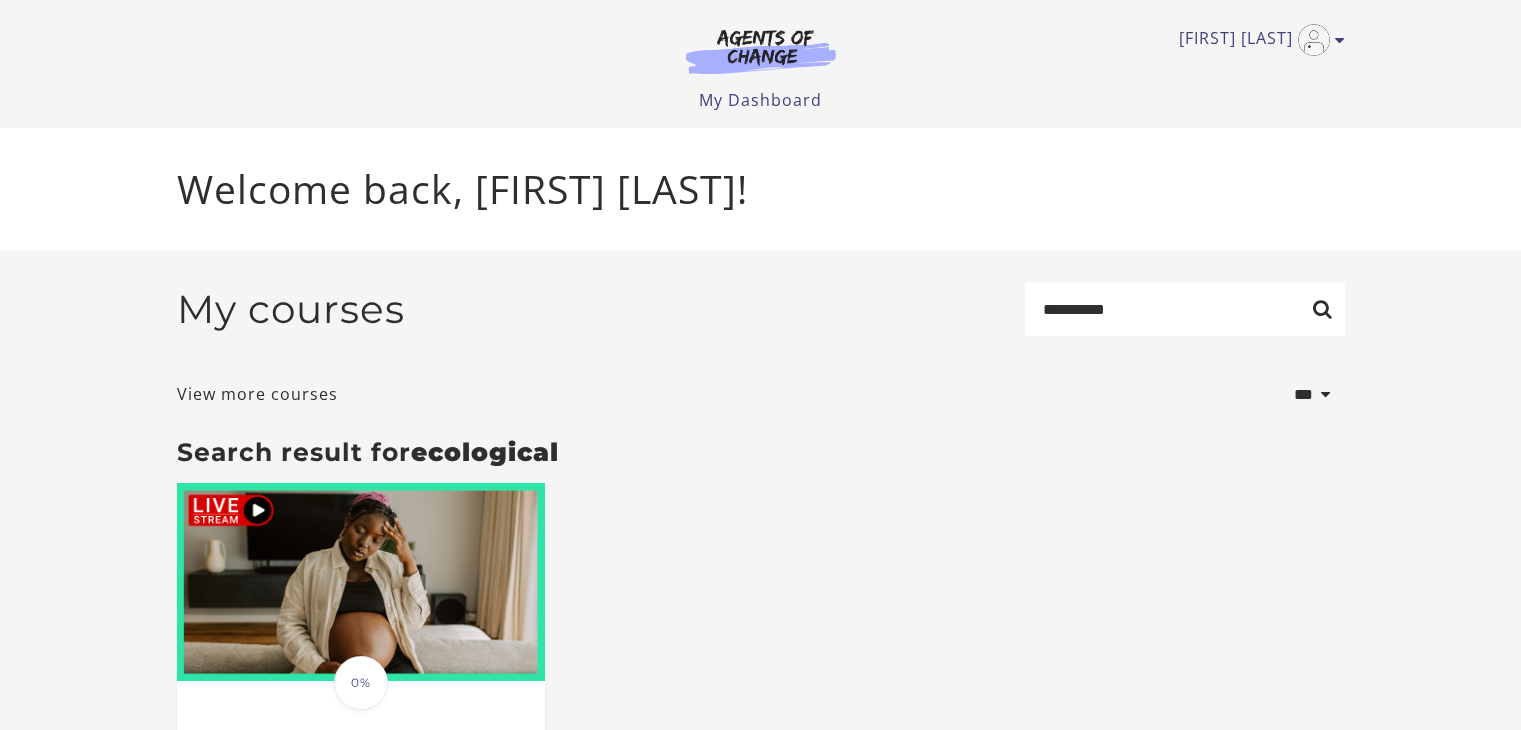scroll, scrollTop: 0, scrollLeft: 0, axis: both 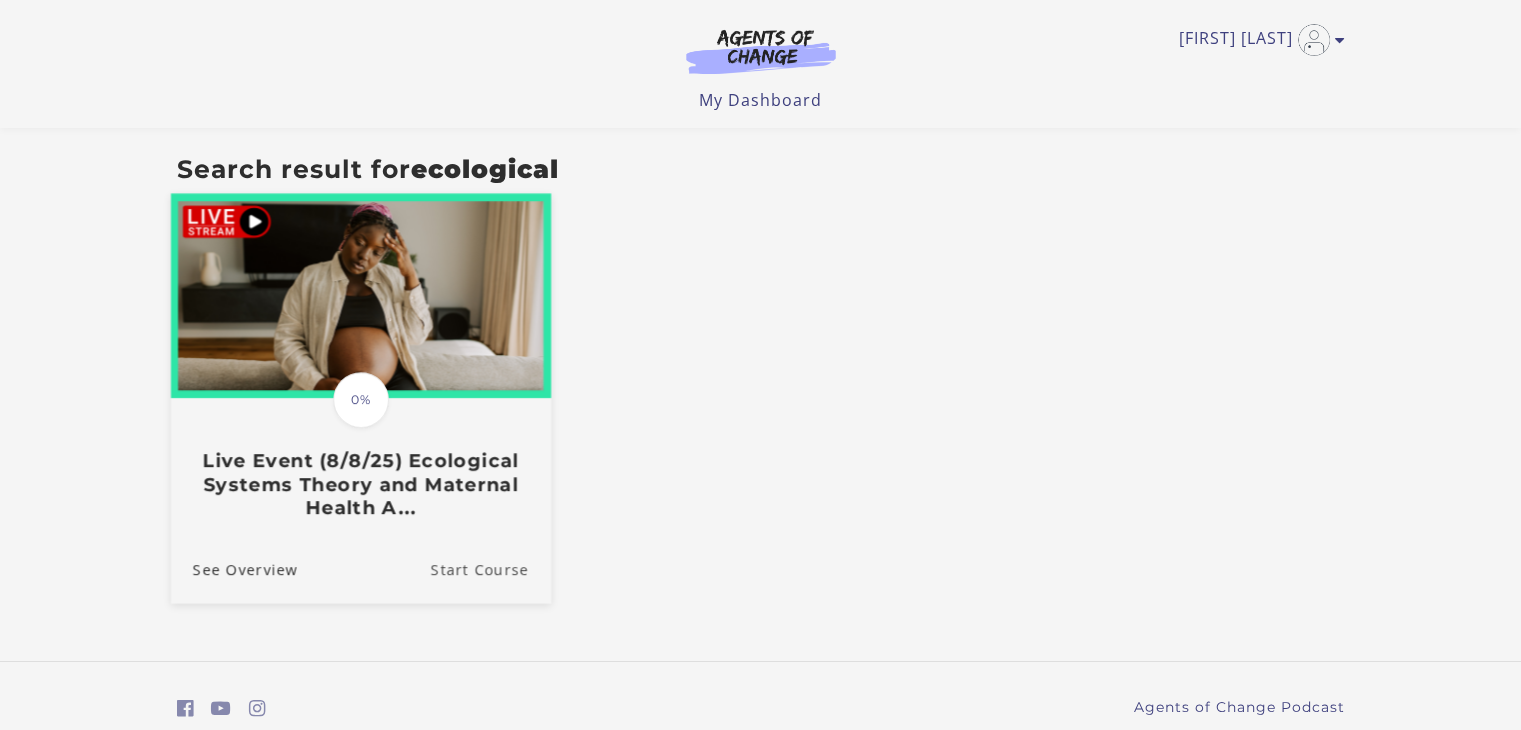 click on "Start Course" at bounding box center [490, 569] 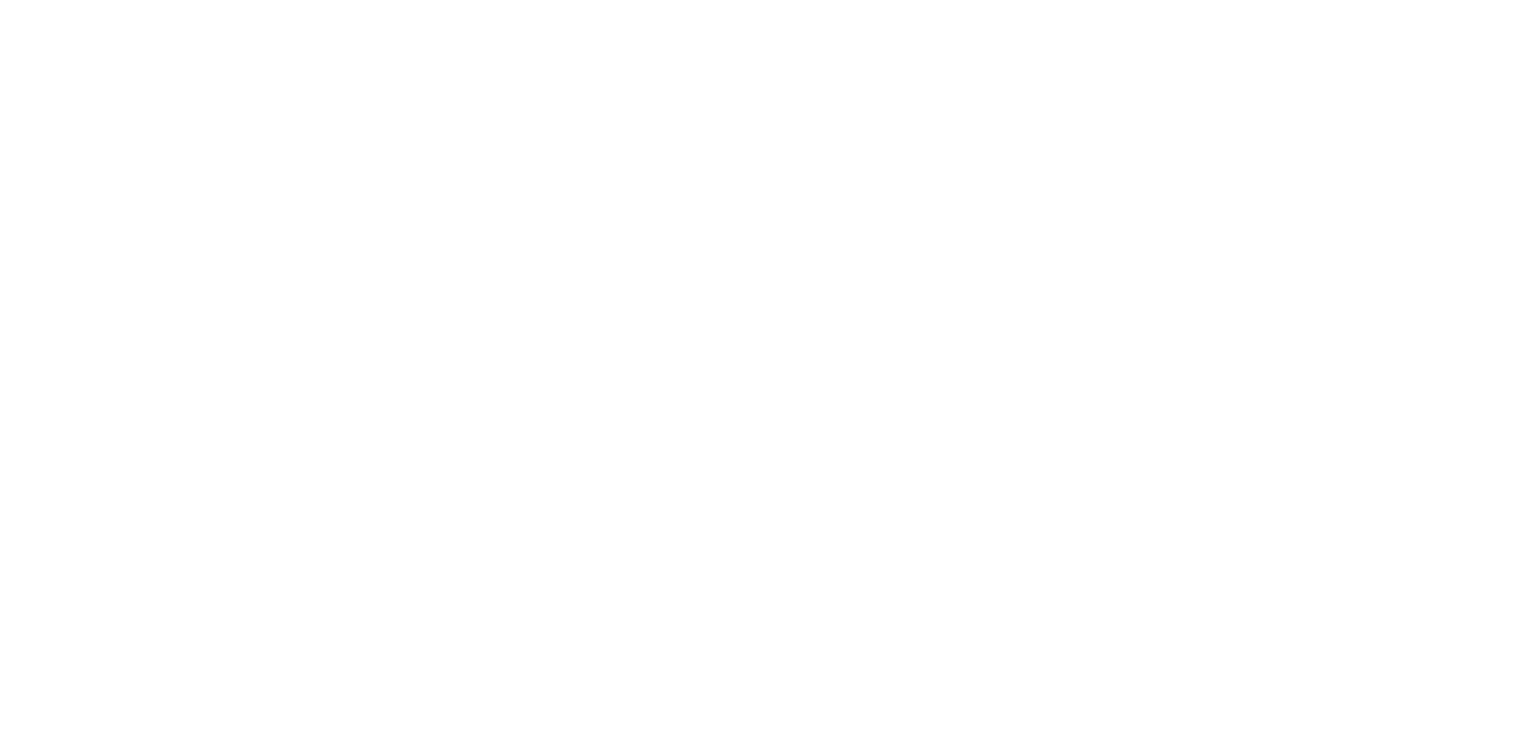 scroll, scrollTop: 0, scrollLeft: 0, axis: both 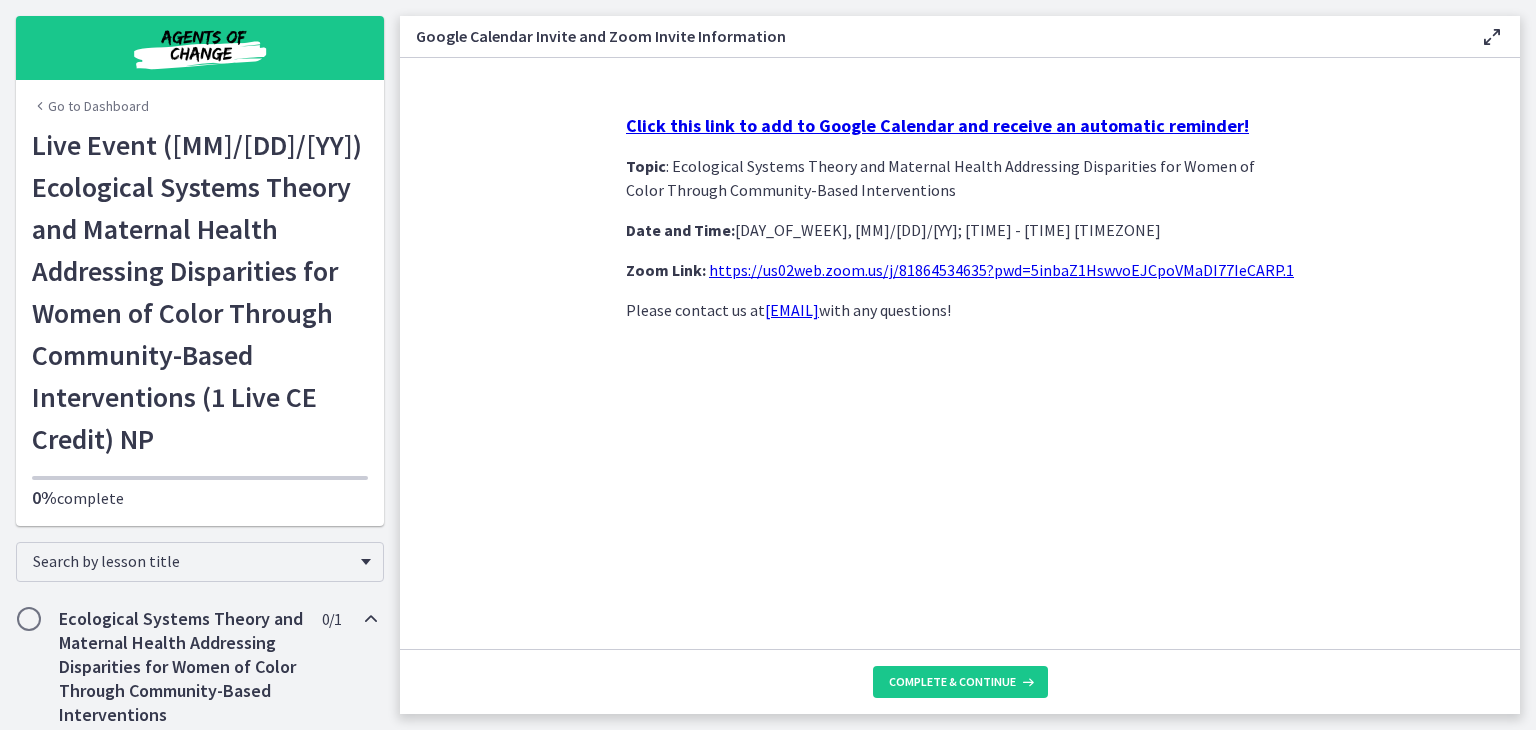 click on "Click this link to add to Google Calendar and receive an automatic reminder!" at bounding box center (937, 125) 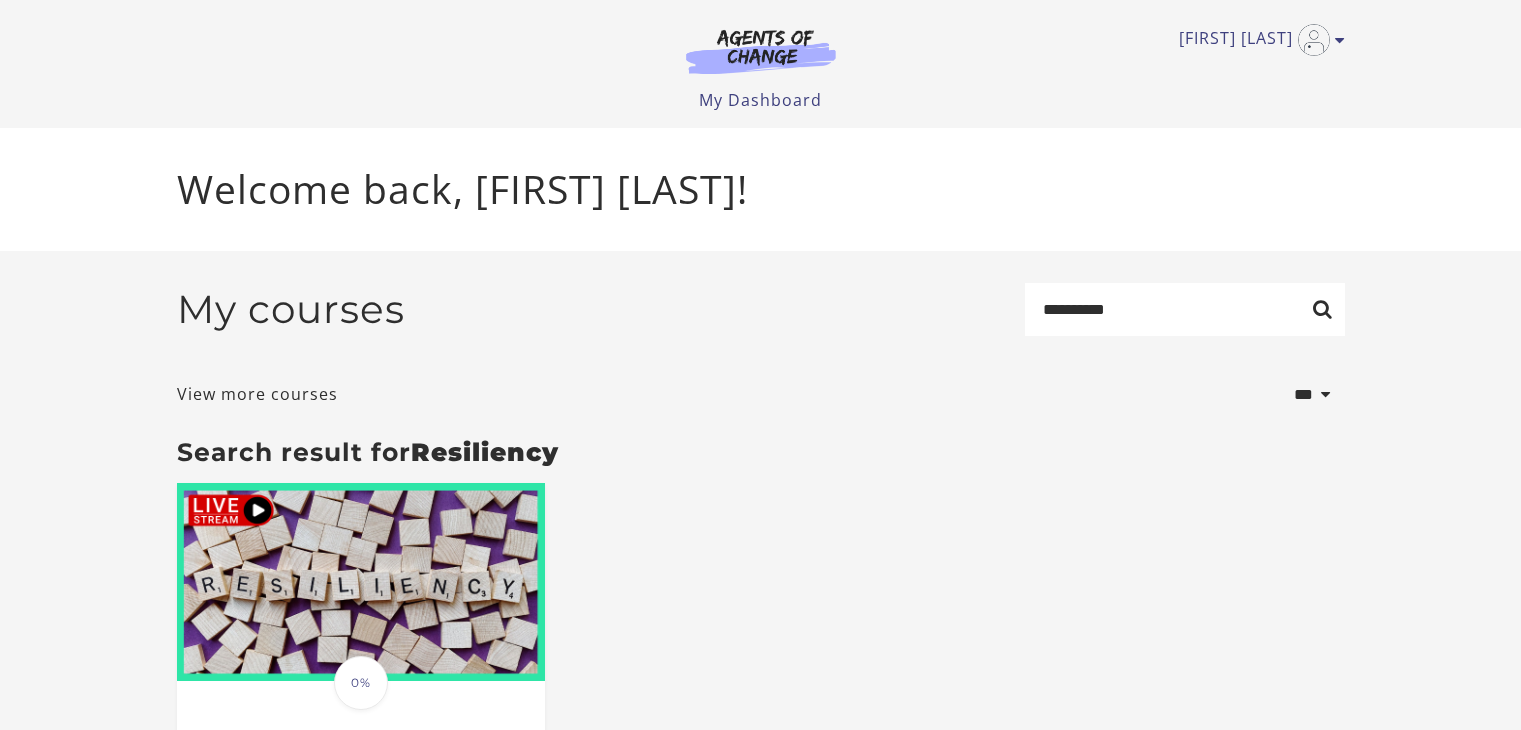 scroll, scrollTop: 0, scrollLeft: 0, axis: both 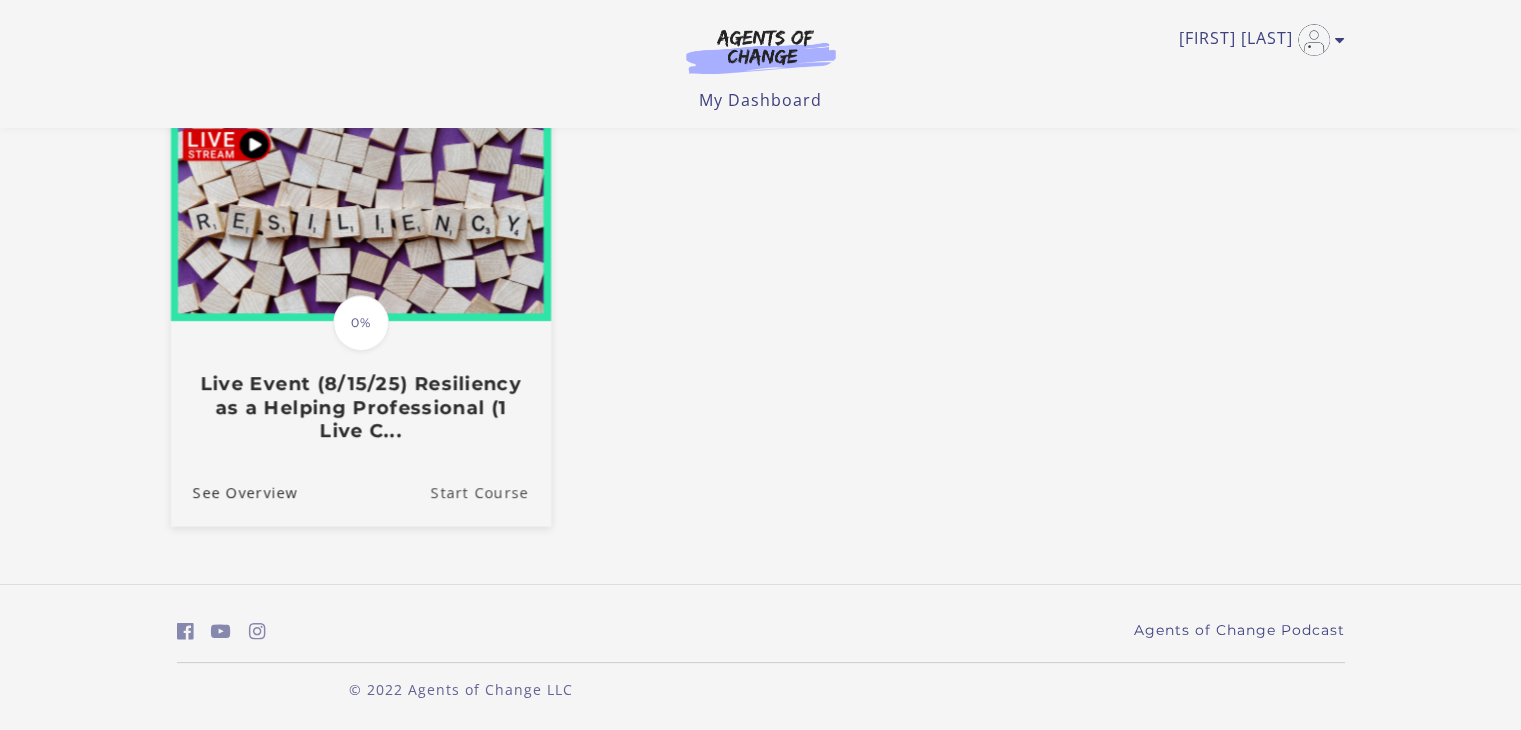 click on "Start Course" at bounding box center (490, 492) 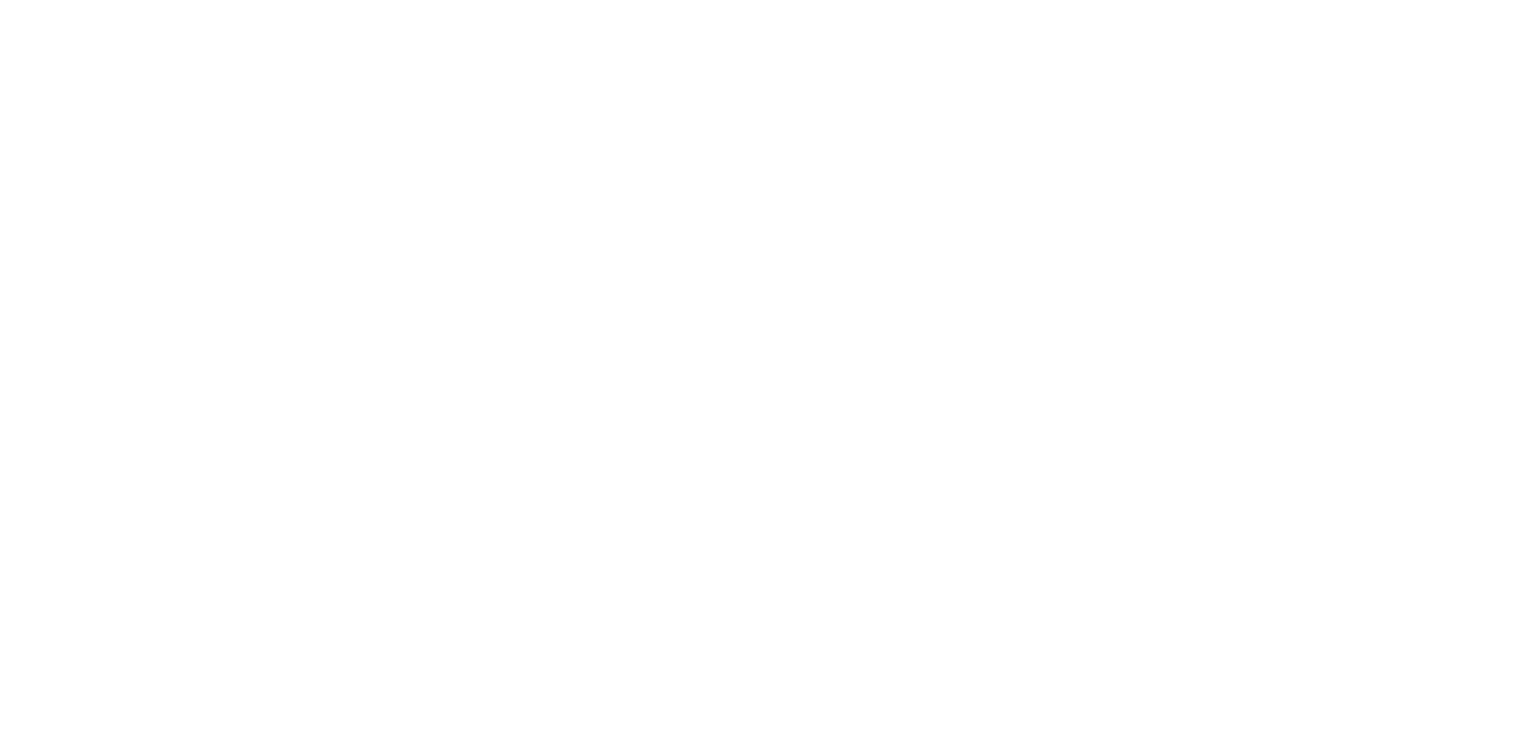 scroll, scrollTop: 0, scrollLeft: 0, axis: both 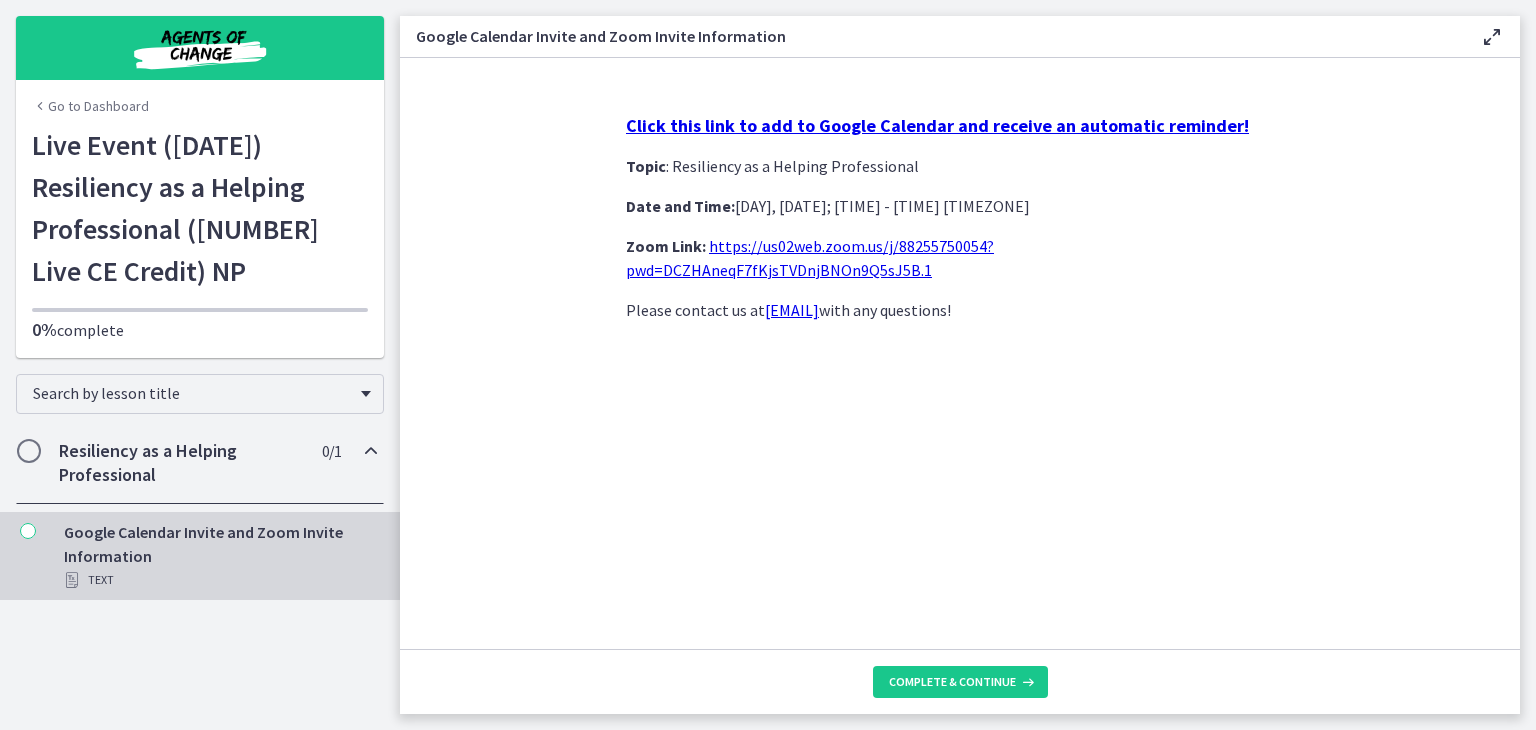 click on "Click this link to add to Google Calendar and receive an automatic reminder!" at bounding box center [937, 125] 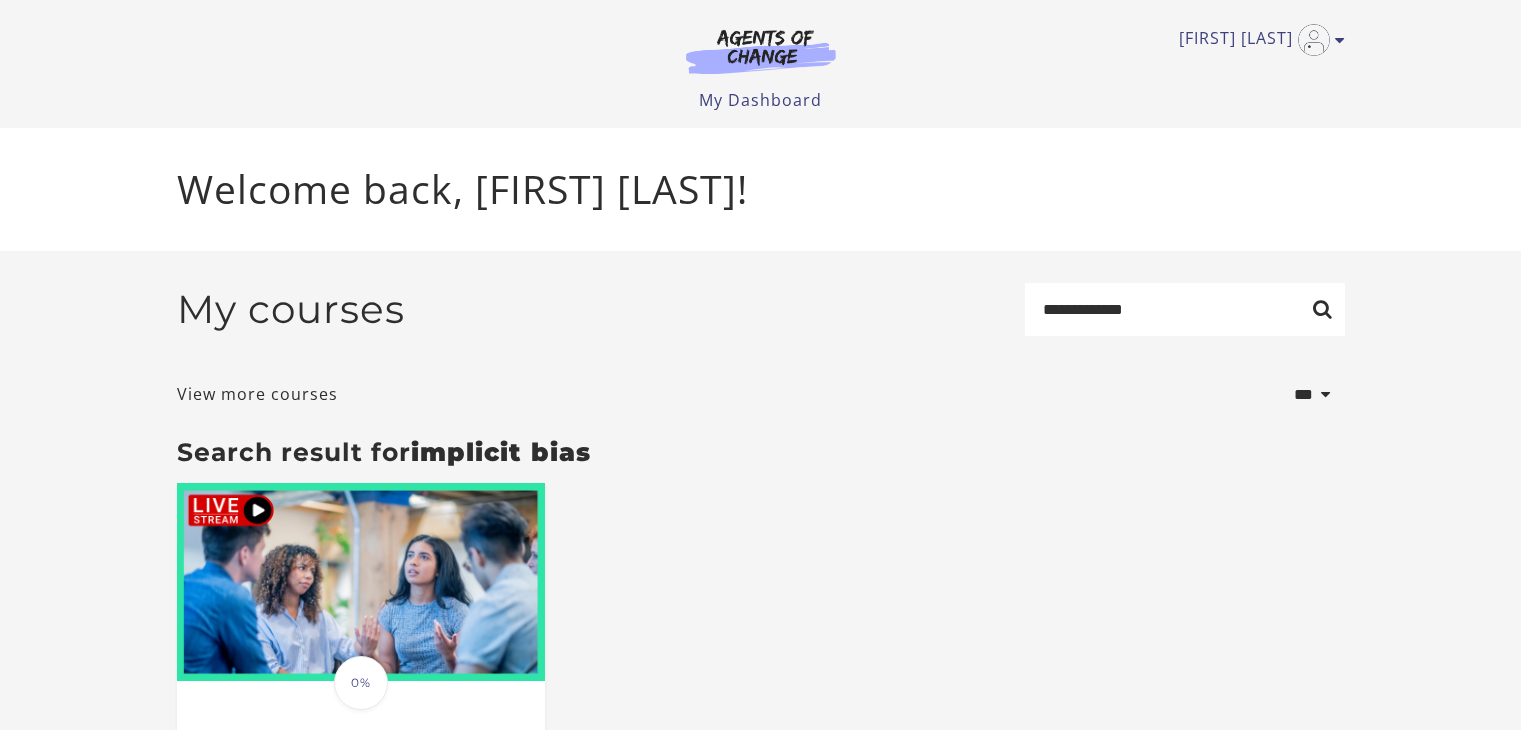 scroll, scrollTop: 0, scrollLeft: 0, axis: both 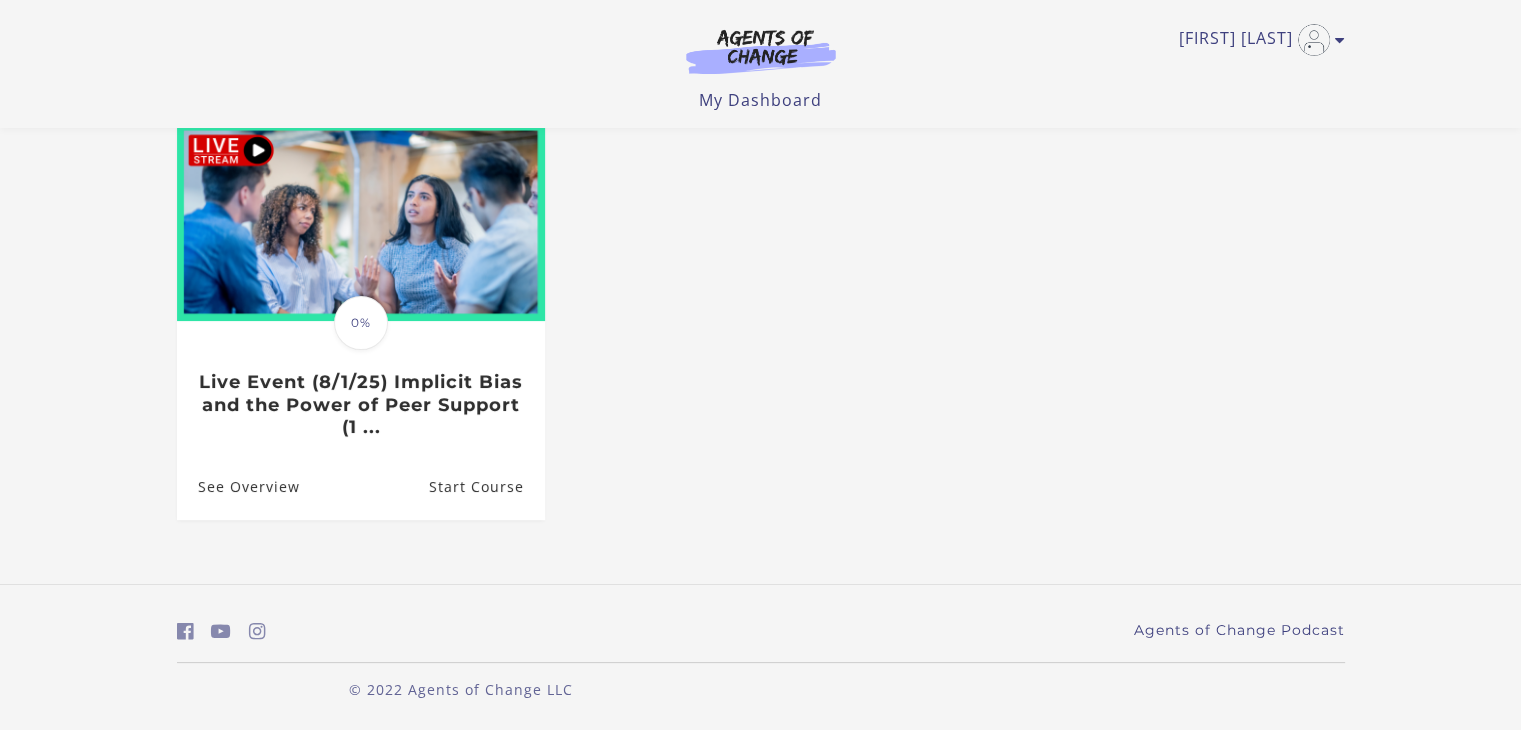 drag, startPoint x: 1527, startPoint y: 185, endPoint x: 1535, endPoint y: 368, distance: 183.17477 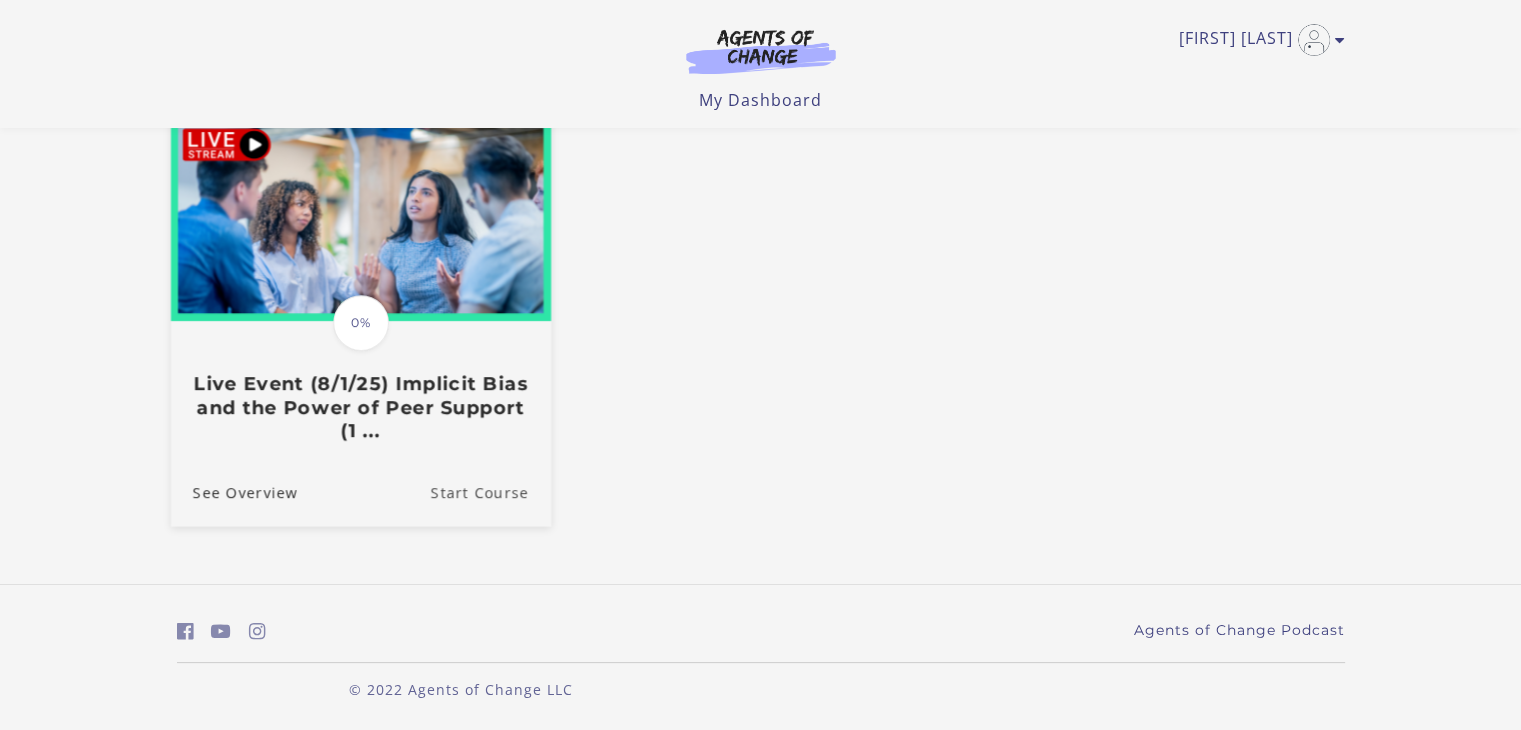 click on "Start Course" at bounding box center (490, 492) 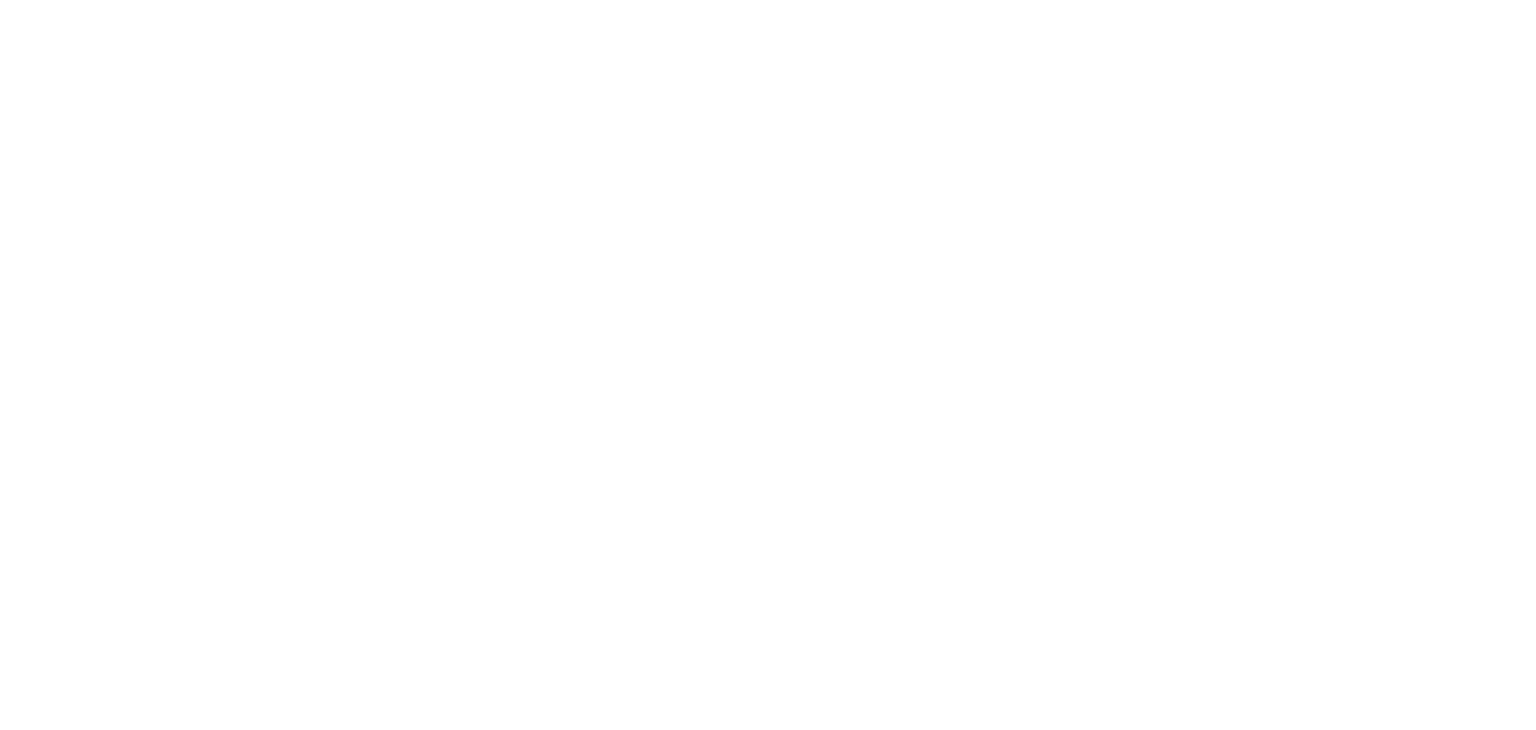 scroll, scrollTop: 0, scrollLeft: 0, axis: both 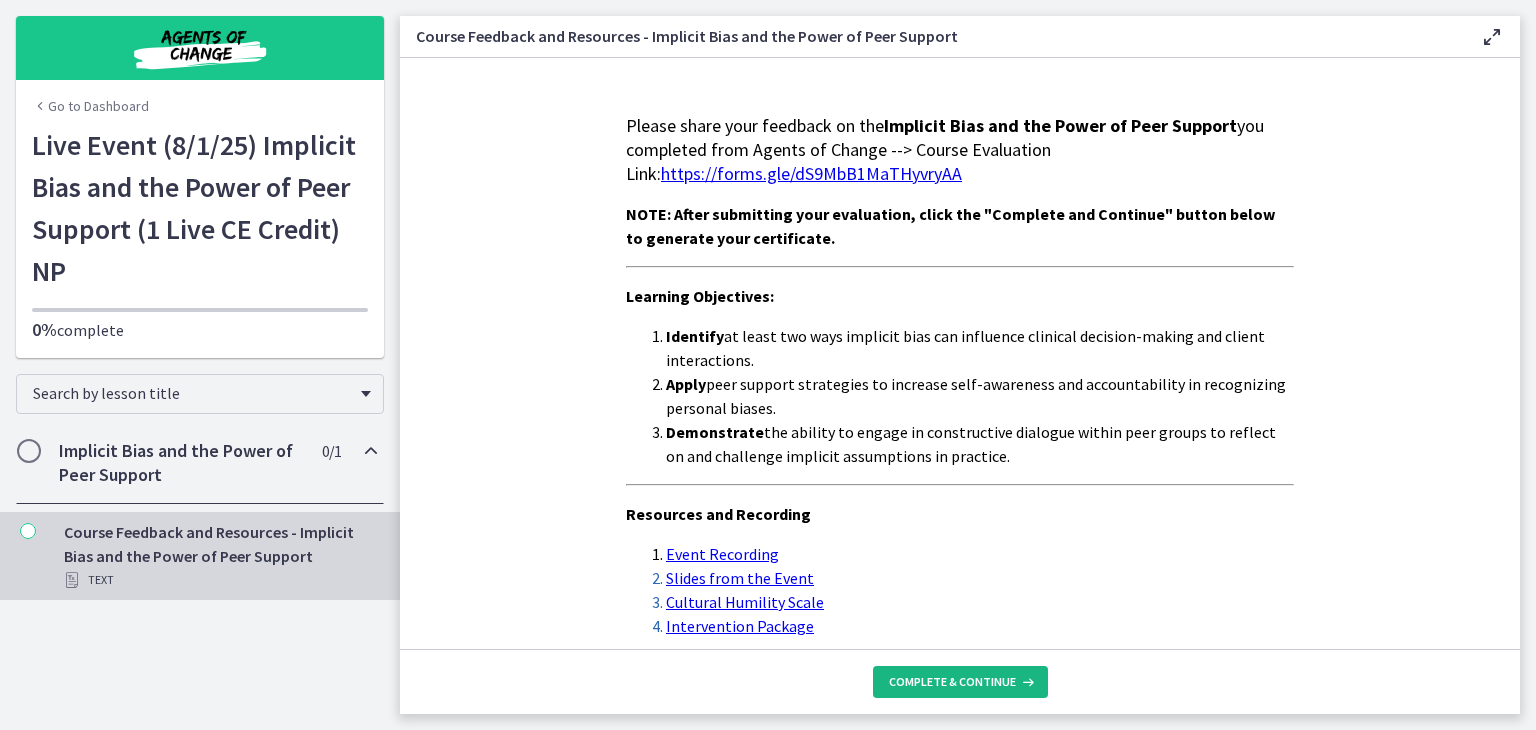 click on "Complete & continue" at bounding box center [952, 682] 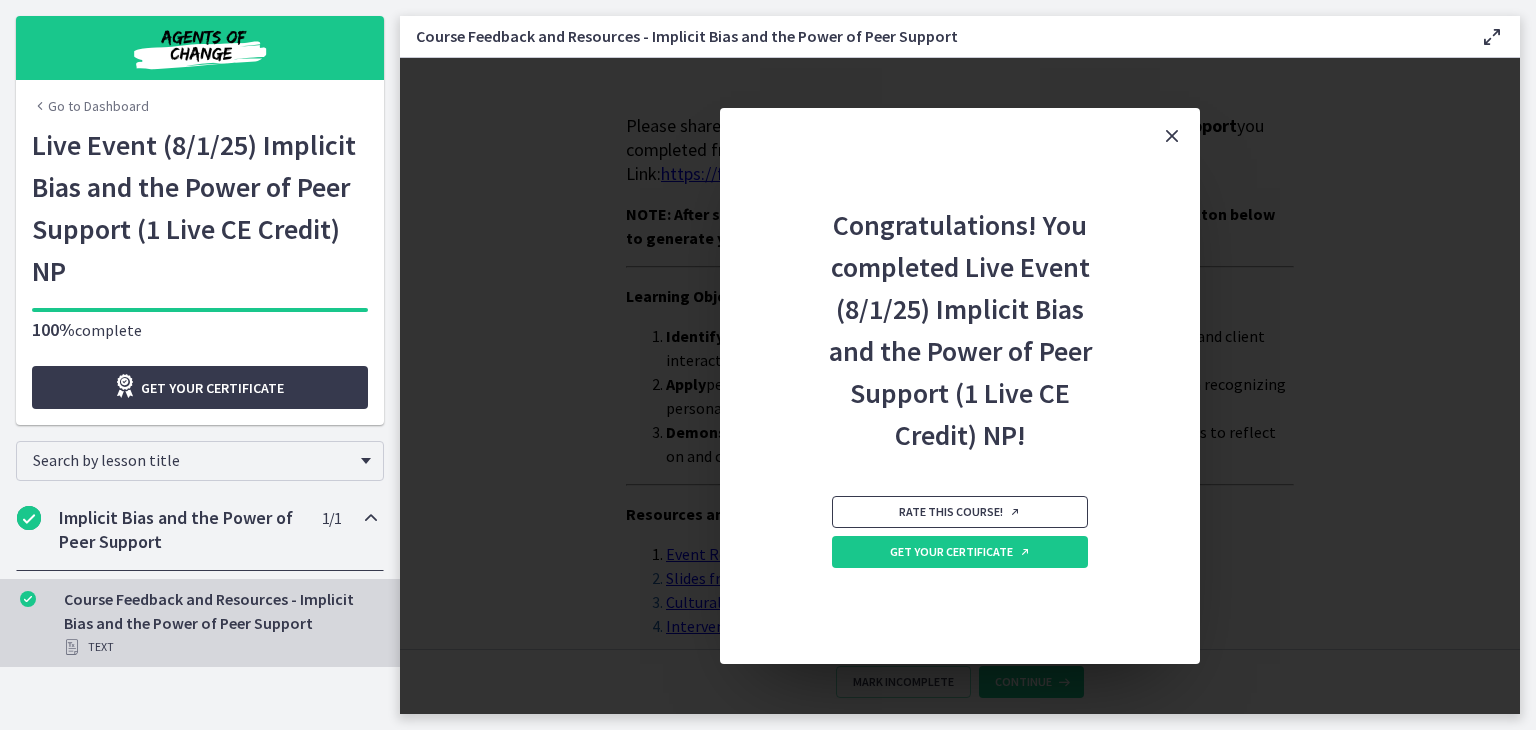 click on "Rate this course!" at bounding box center [960, 512] 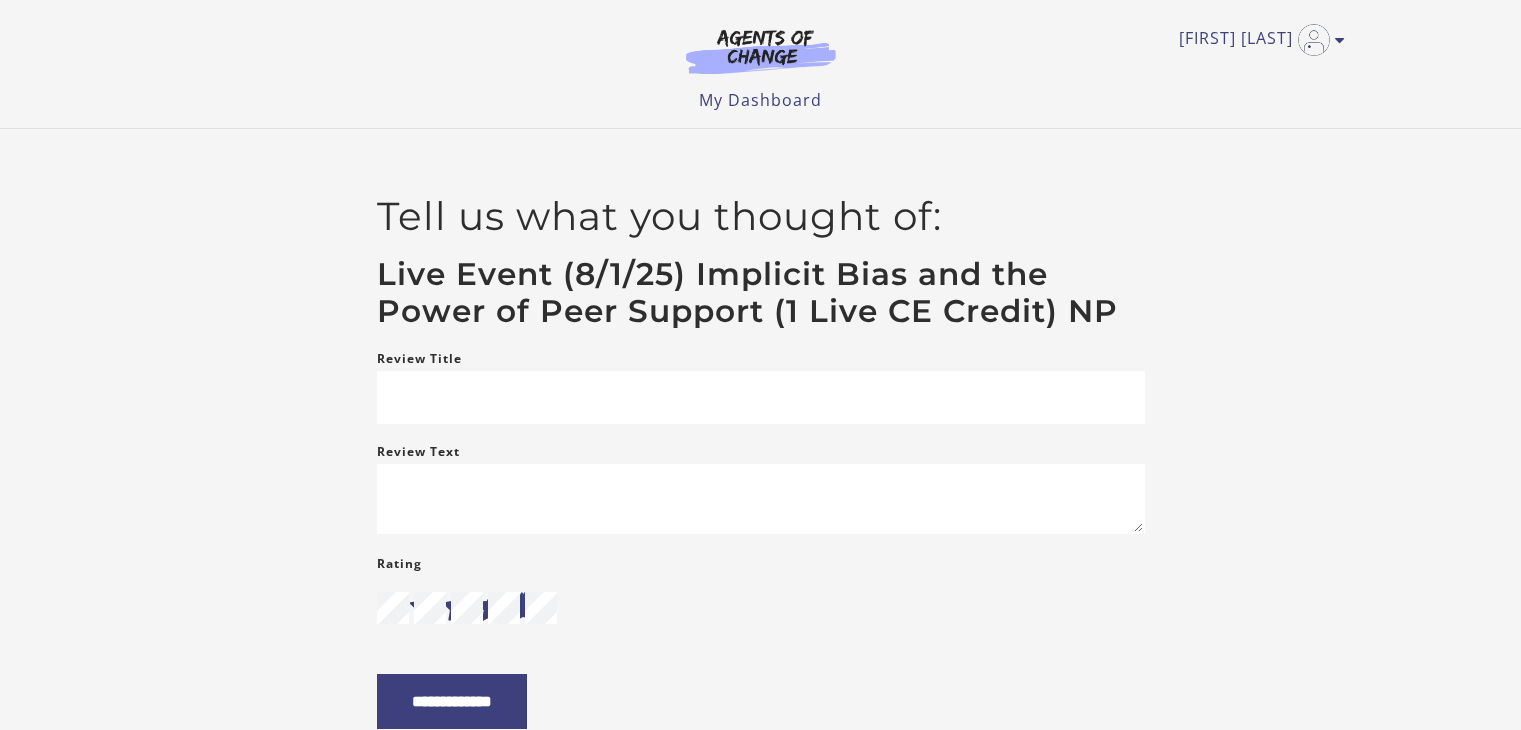 scroll, scrollTop: 0, scrollLeft: 0, axis: both 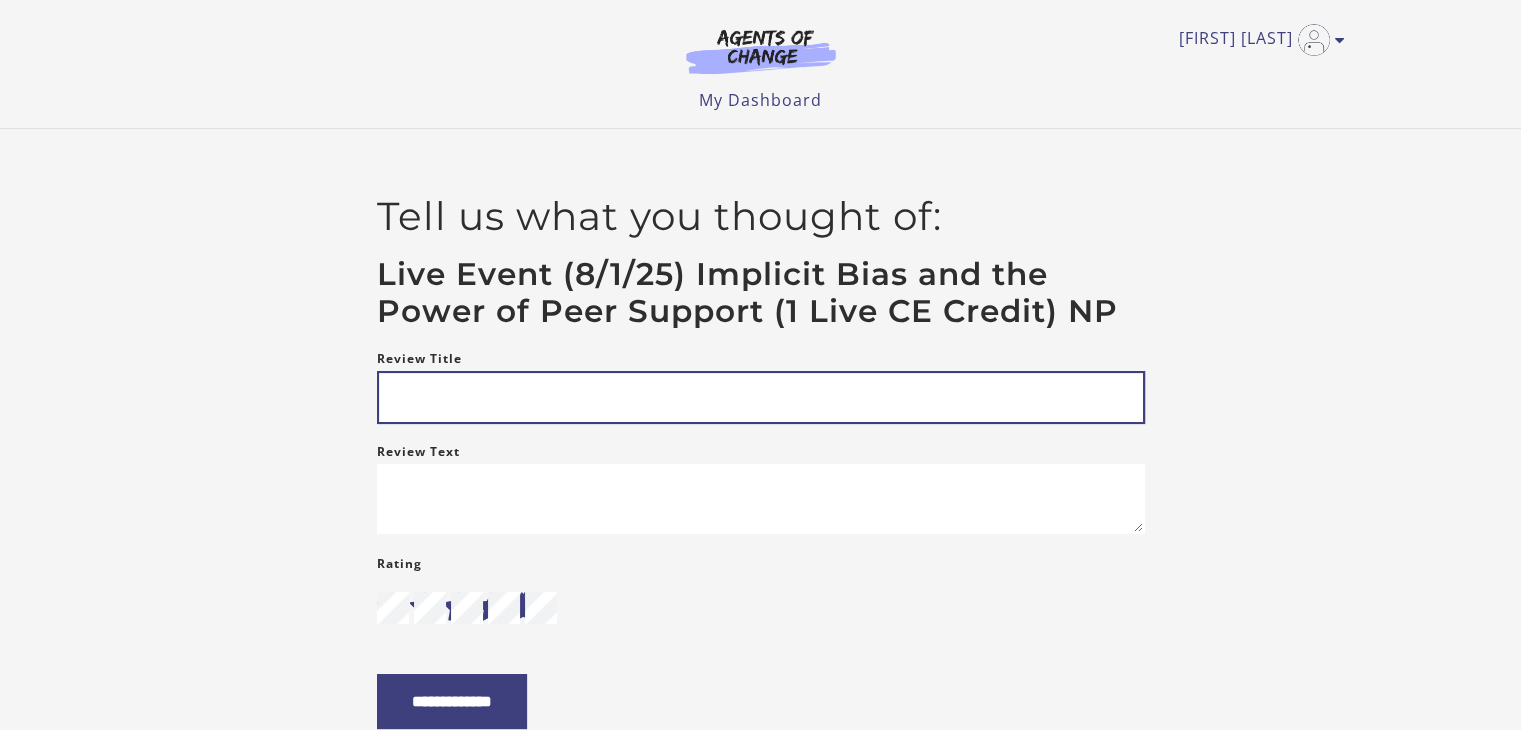 click on "Review Title" at bounding box center (761, 397) 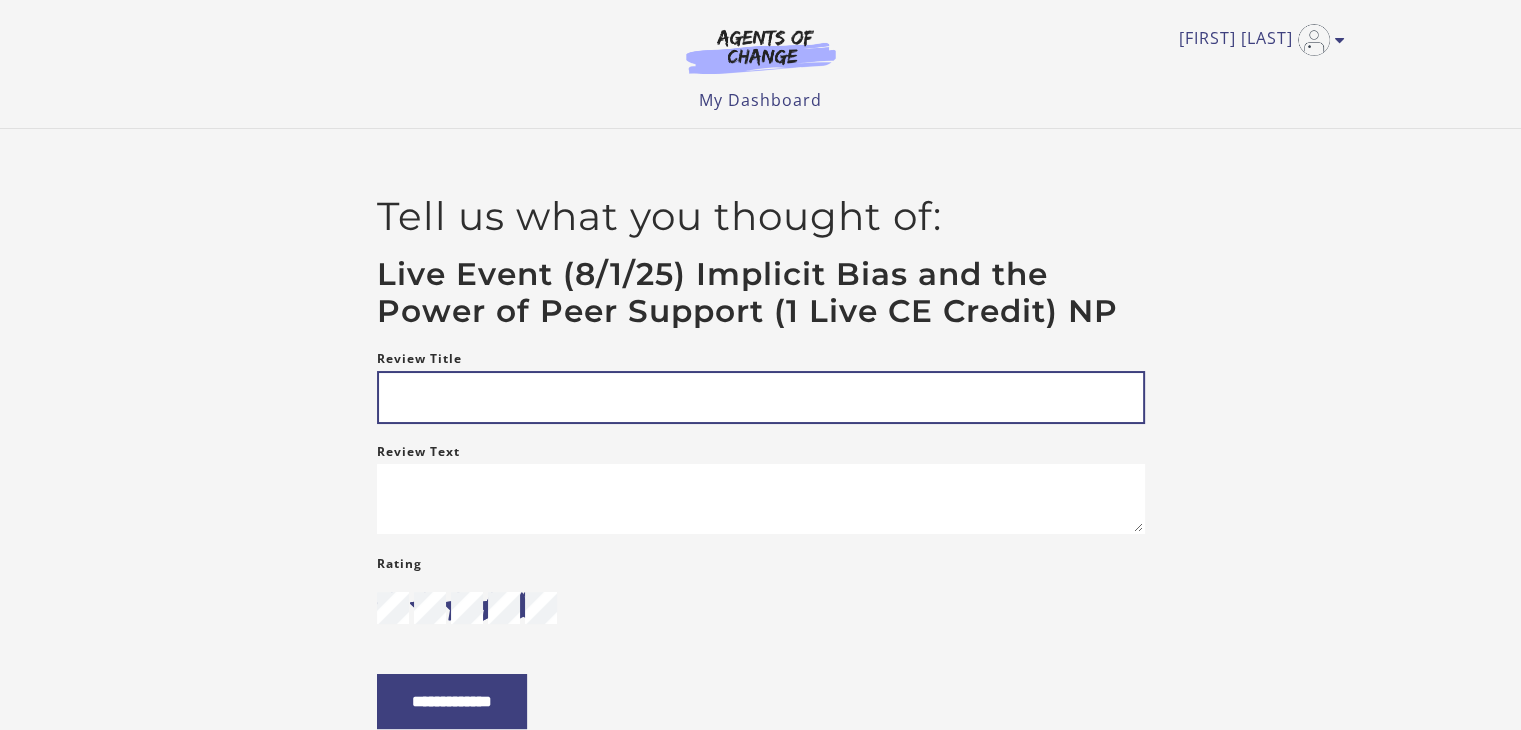 type on "*********" 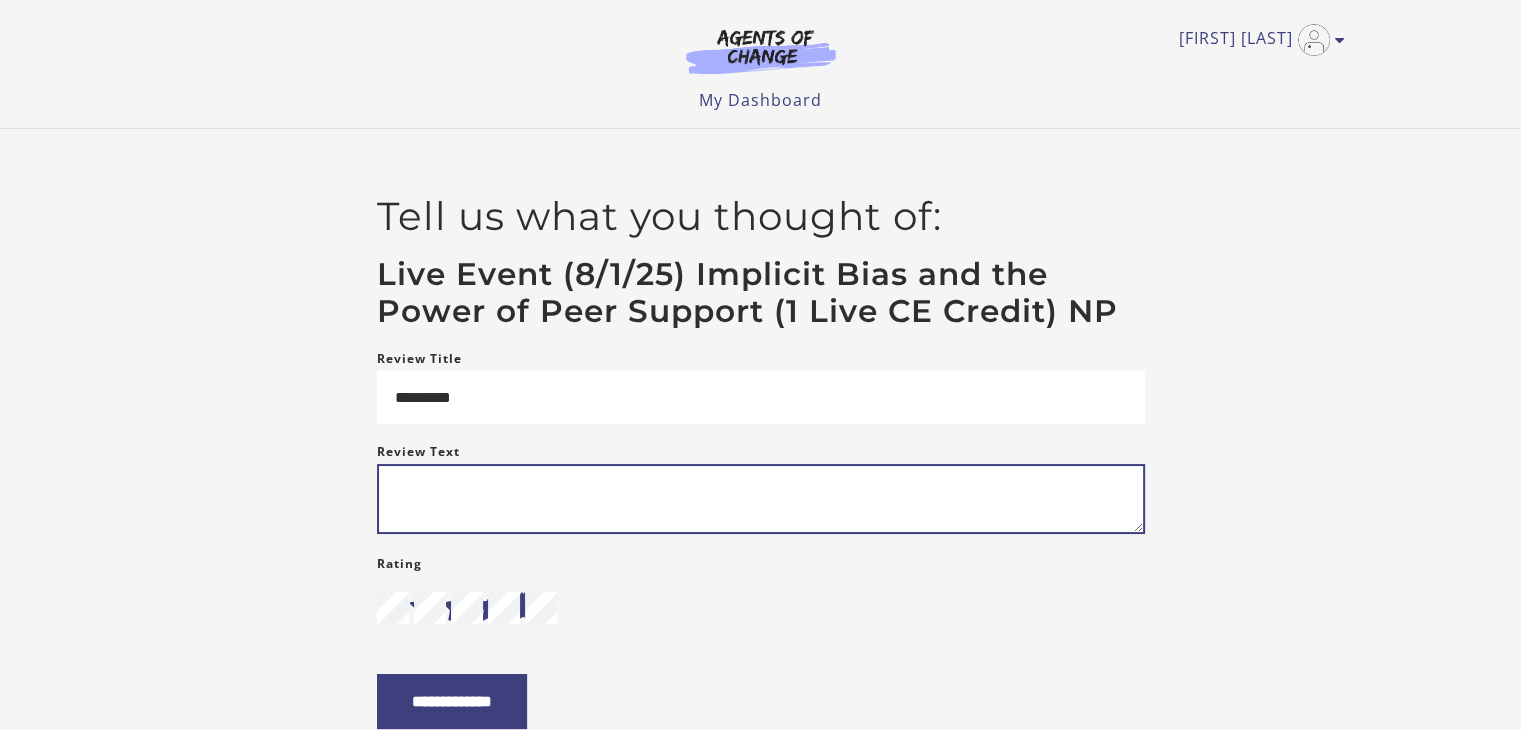 click on "Review Text" at bounding box center [761, 499] 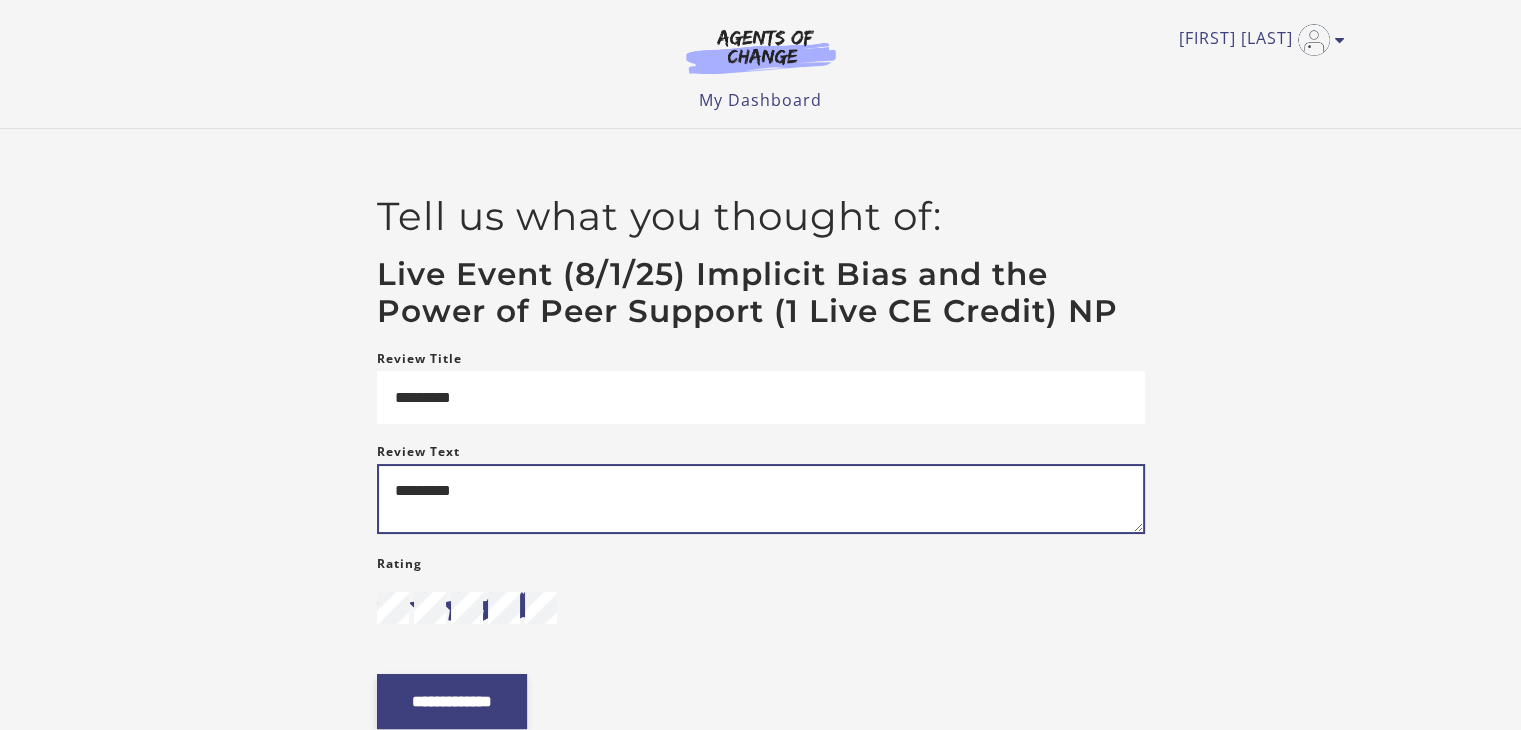type on "*********" 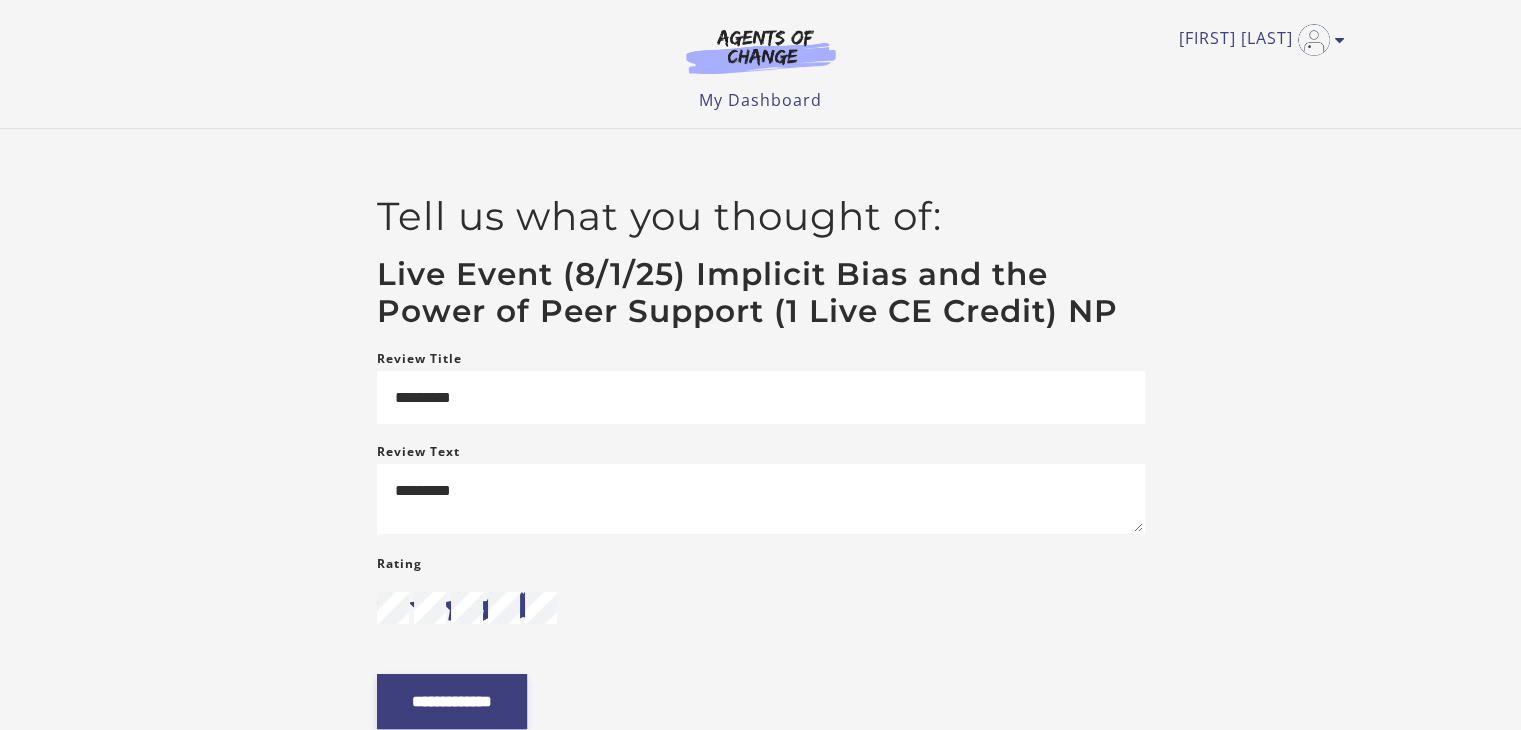 click on "**********" at bounding box center (452, 701) 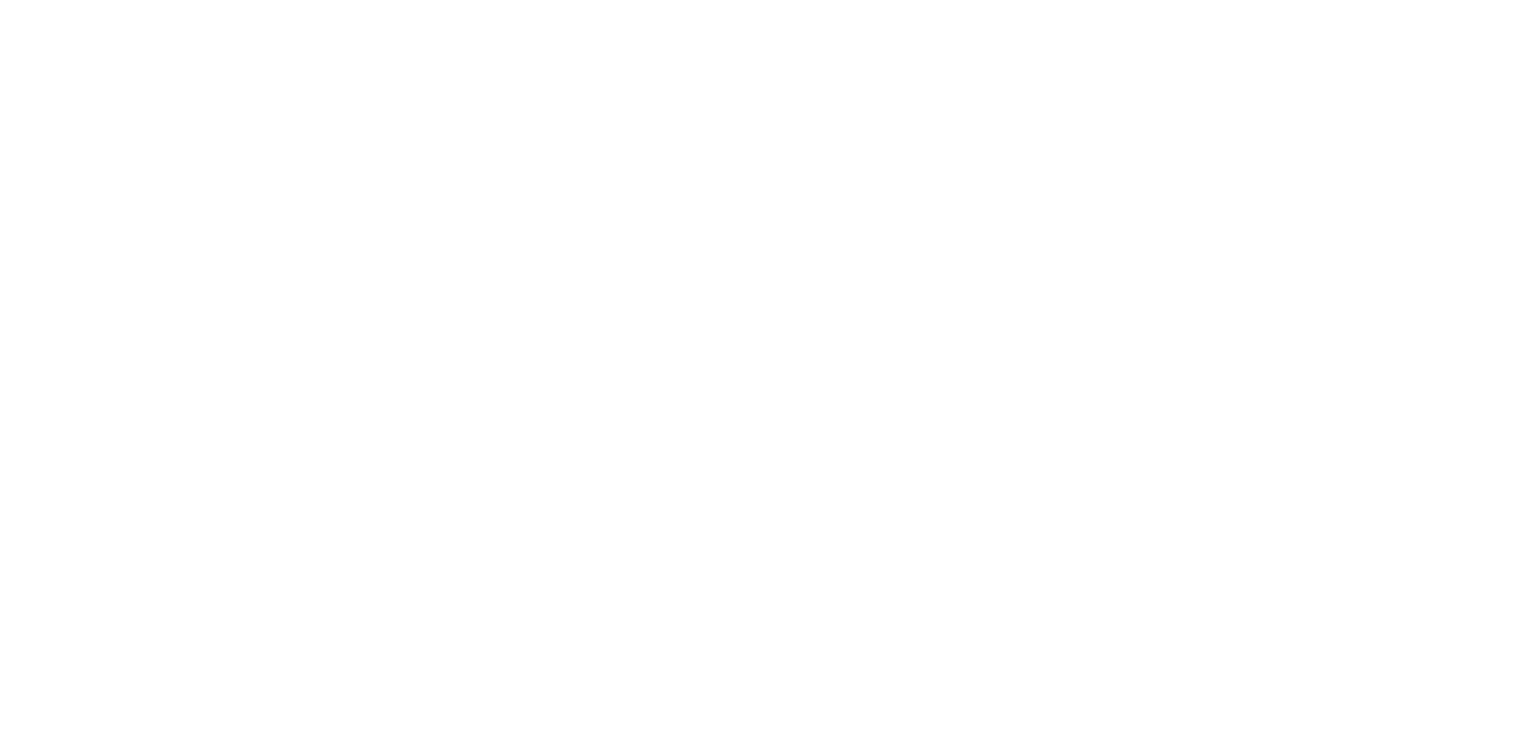 scroll, scrollTop: 0, scrollLeft: 0, axis: both 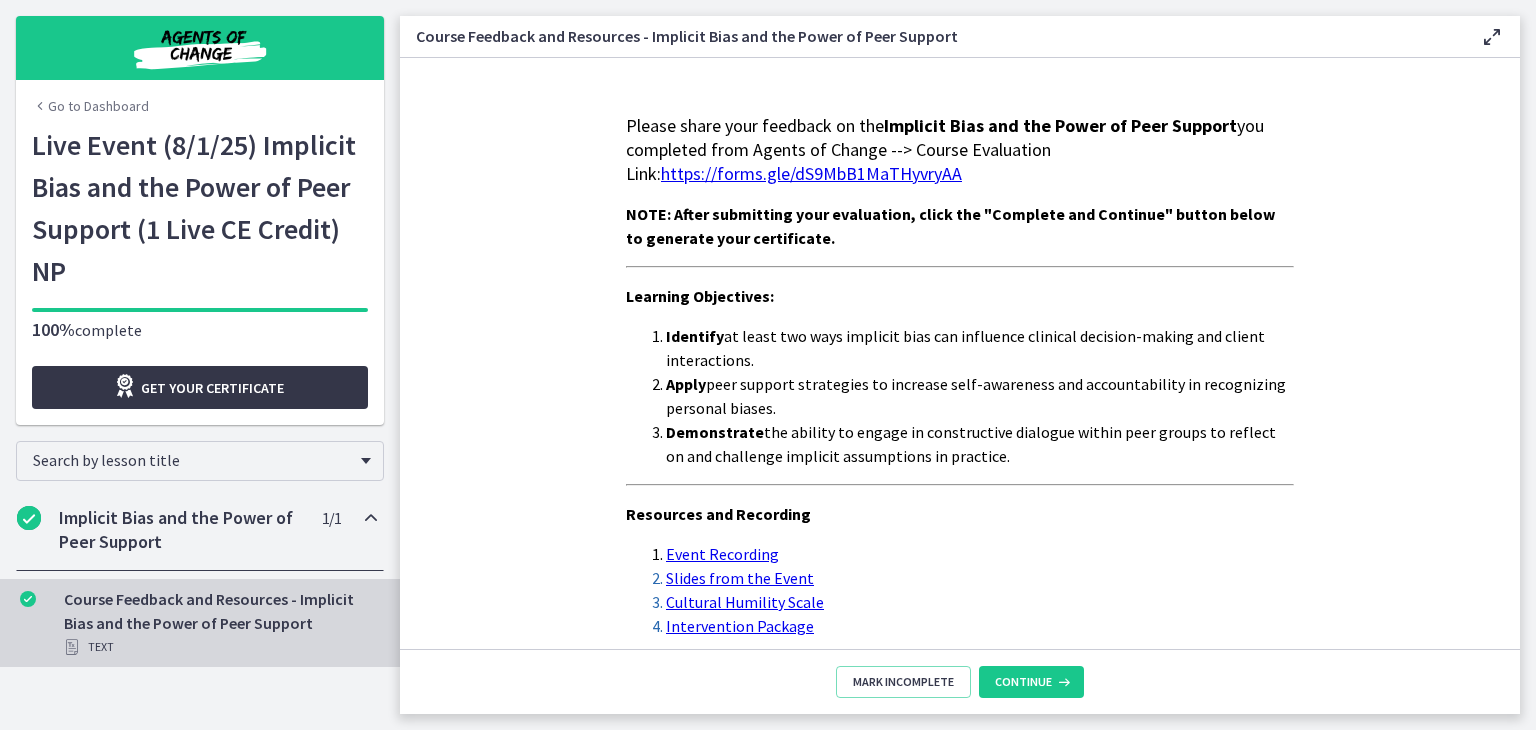 click on "Get your certificate" at bounding box center [212, 388] 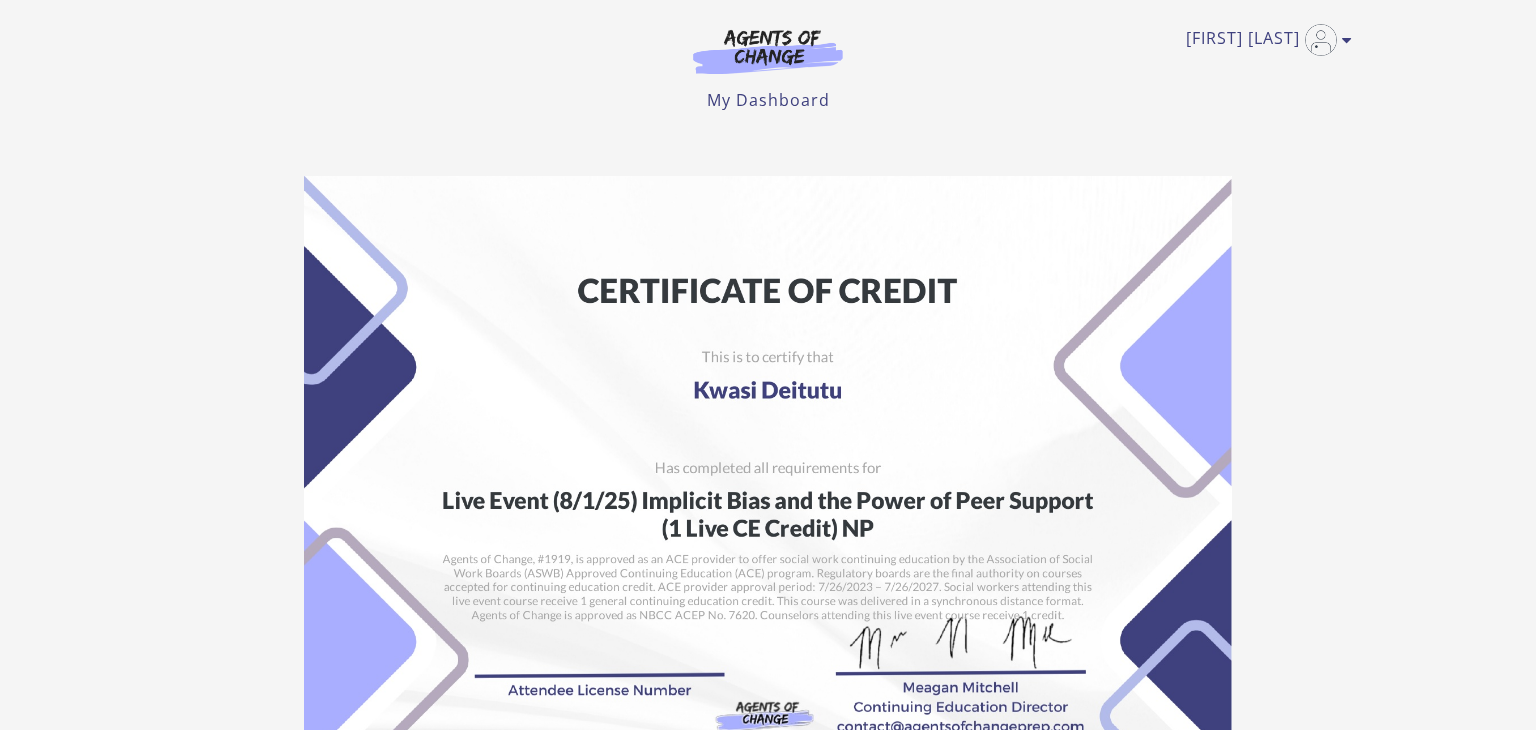 scroll, scrollTop: 0, scrollLeft: 0, axis: both 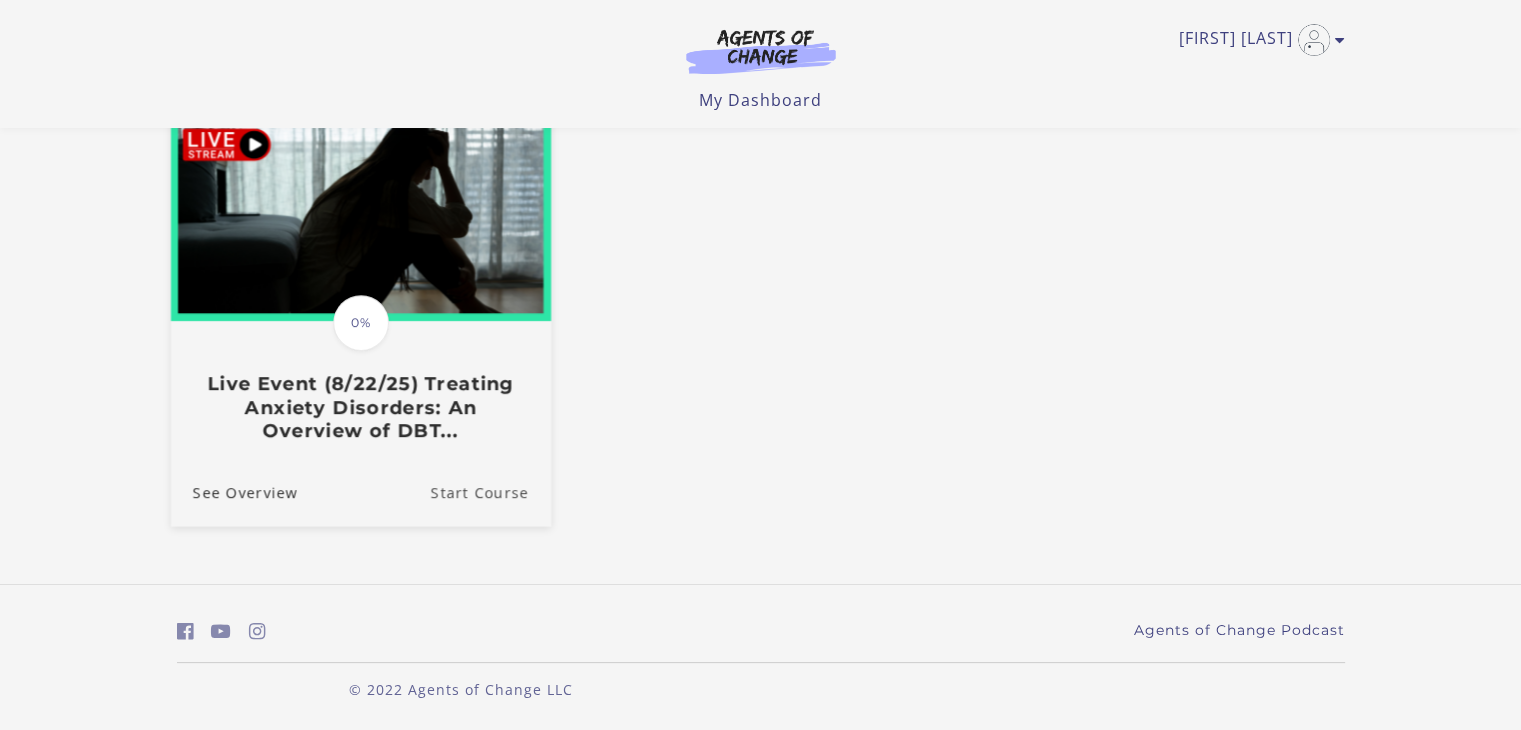 click on "Start Course" at bounding box center [490, 492] 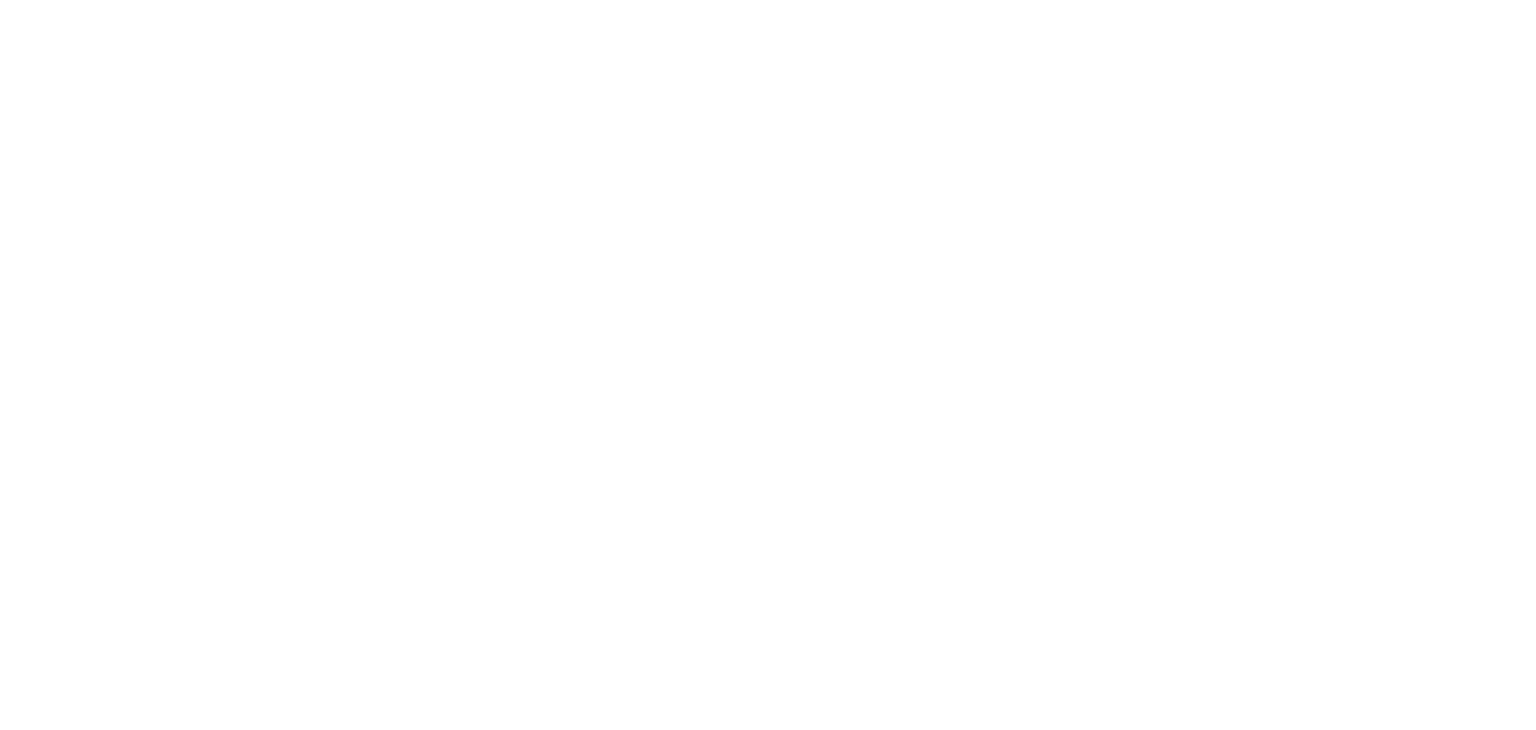 scroll, scrollTop: 0, scrollLeft: 0, axis: both 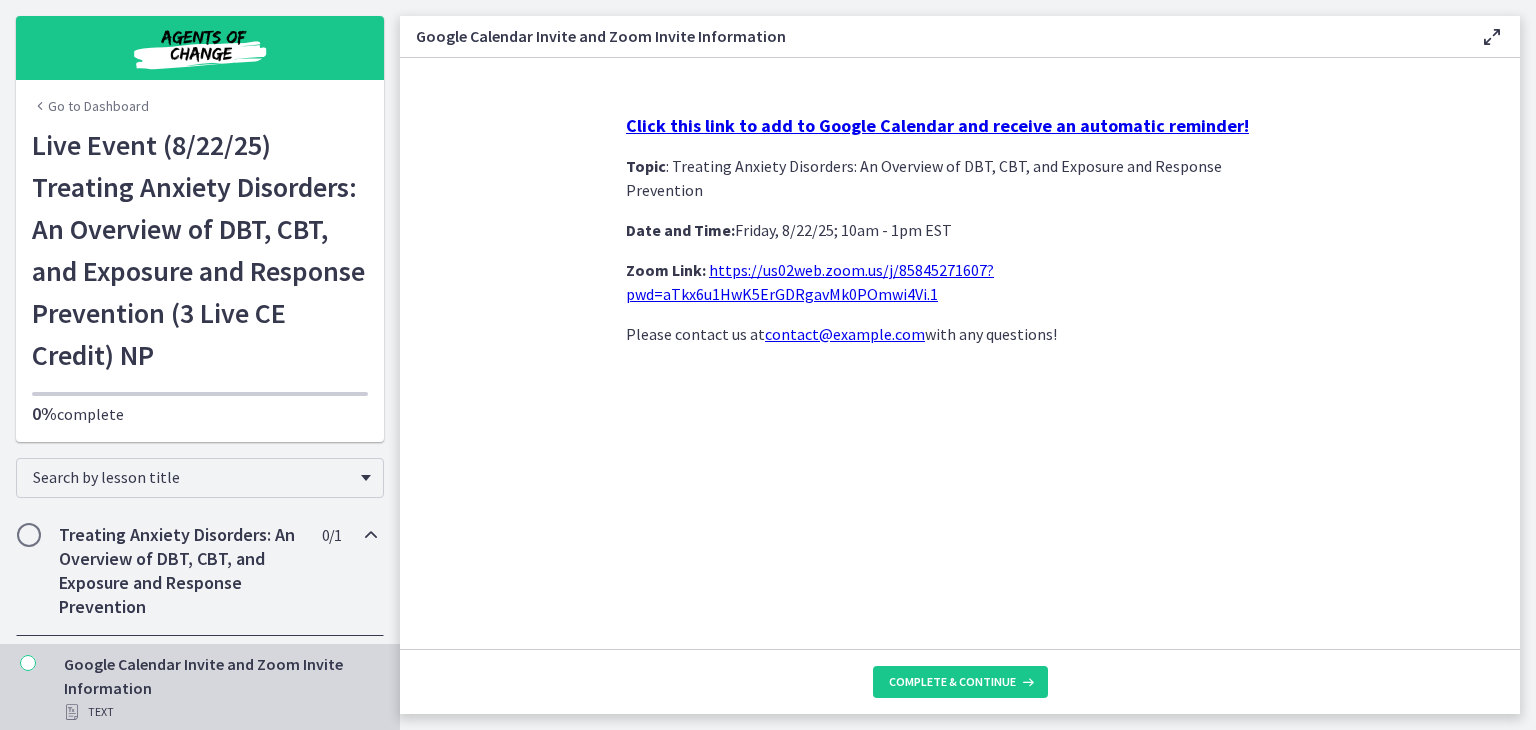 click on "Click this link to add to Google Calendar and receive an automatic reminder!" at bounding box center (937, 125) 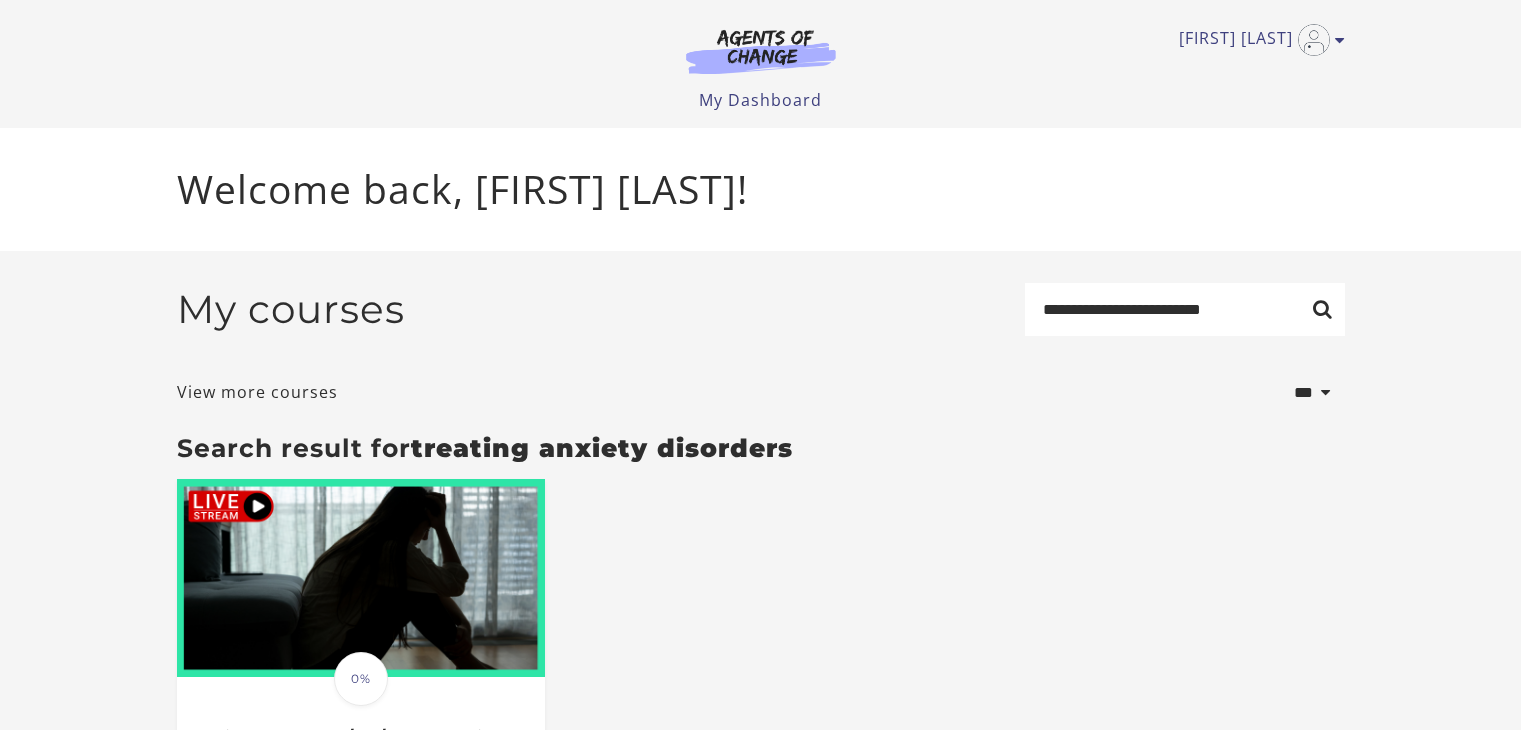 scroll, scrollTop: 0, scrollLeft: 0, axis: both 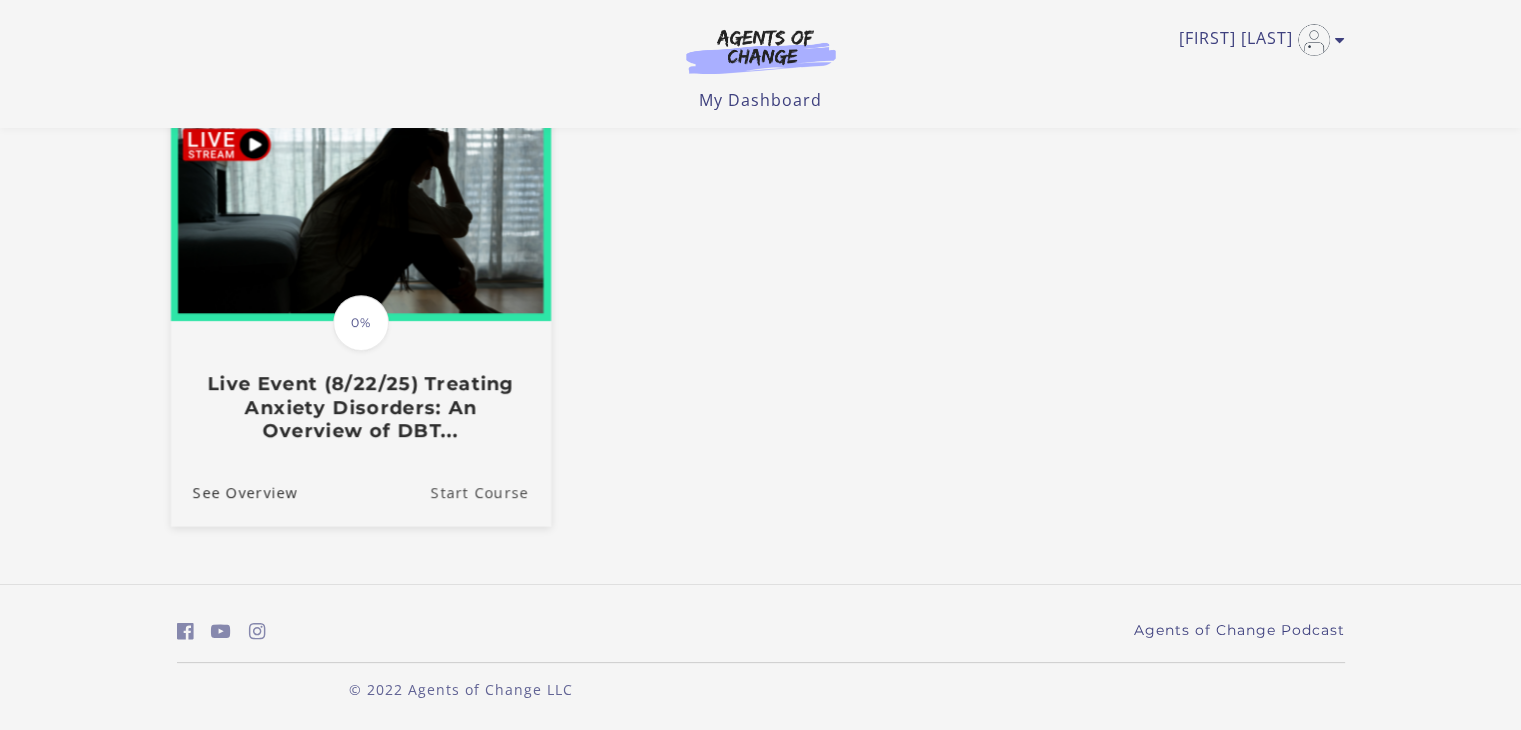 click on "Start Course" at bounding box center (490, 492) 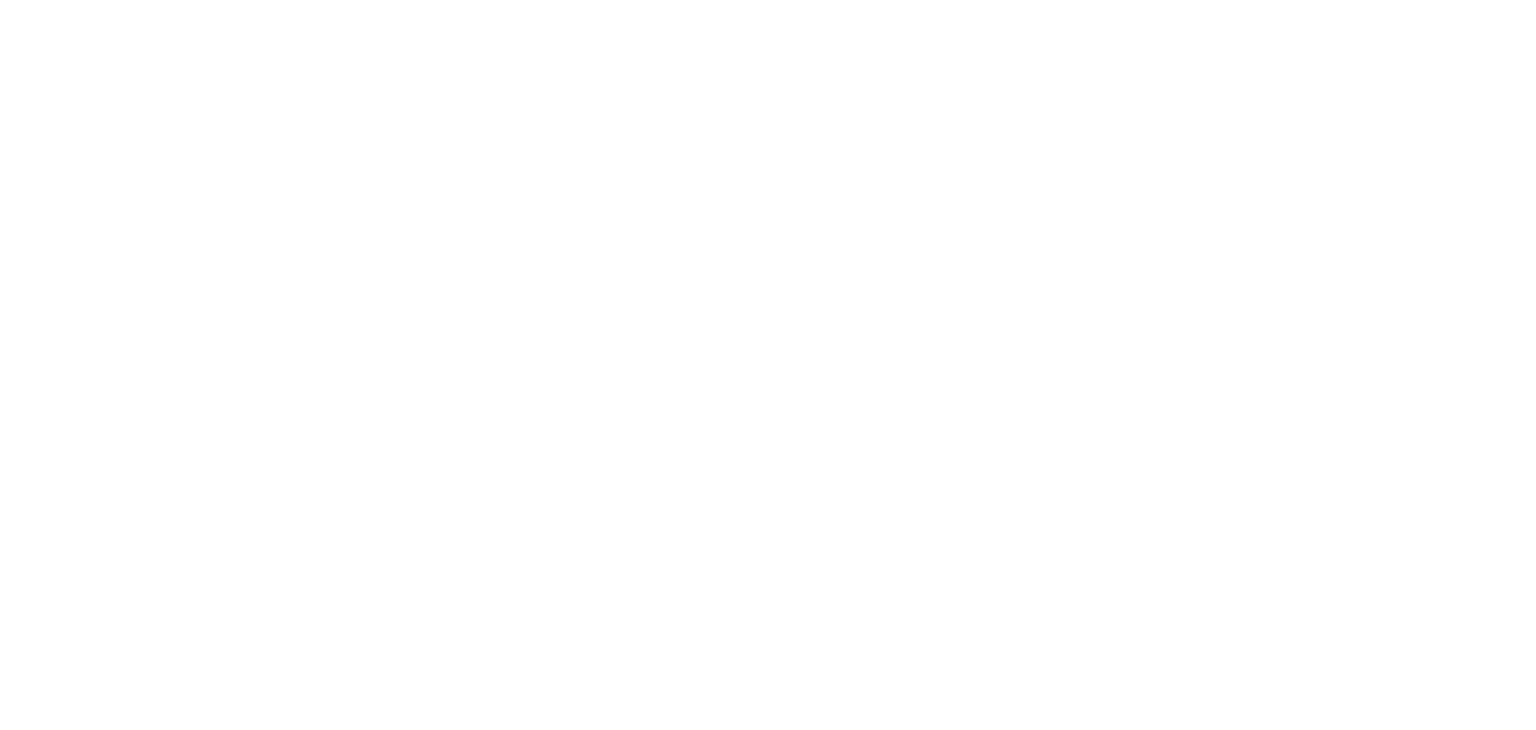 scroll, scrollTop: 0, scrollLeft: 0, axis: both 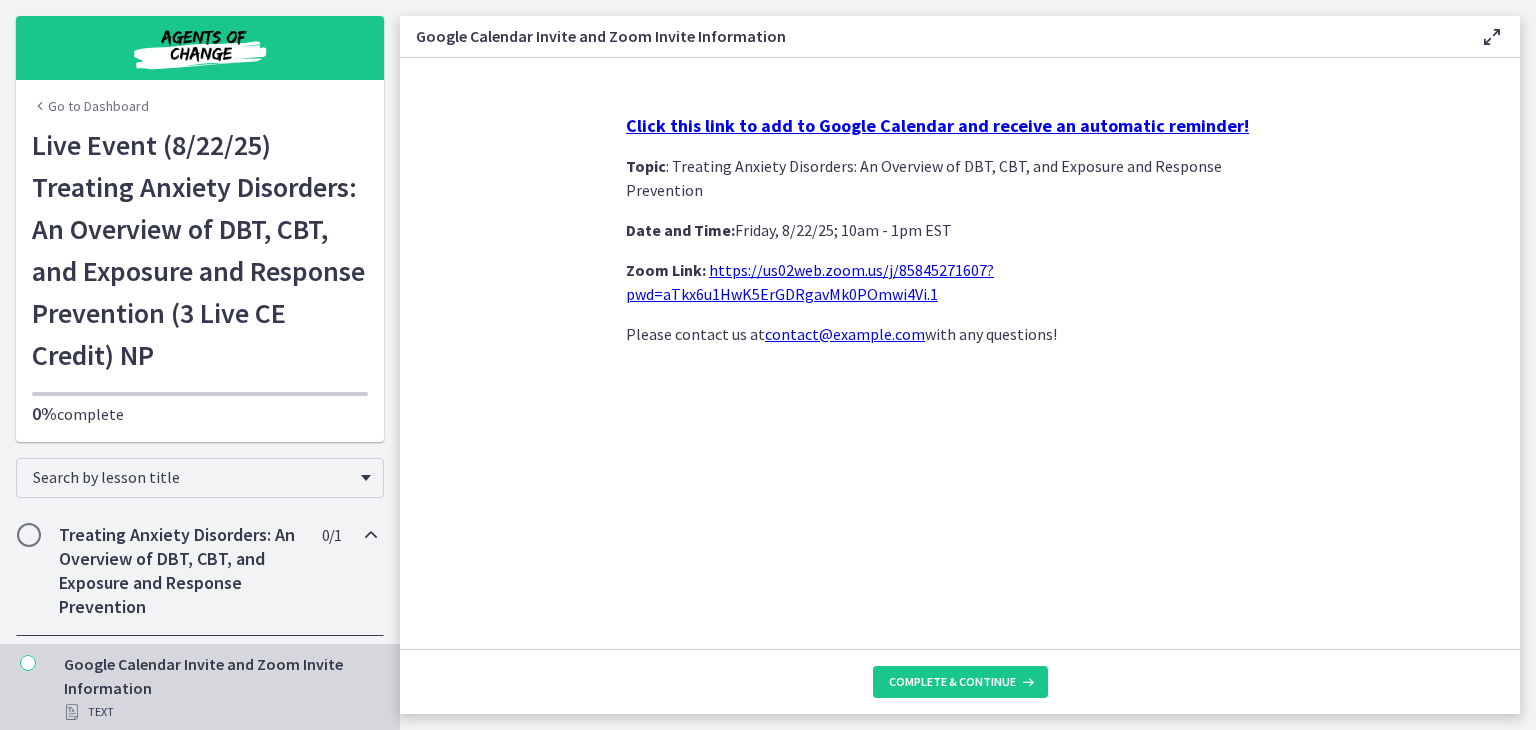 click on "Click this link to add to Google Calendar and receive an automatic reminder!" at bounding box center [937, 125] 